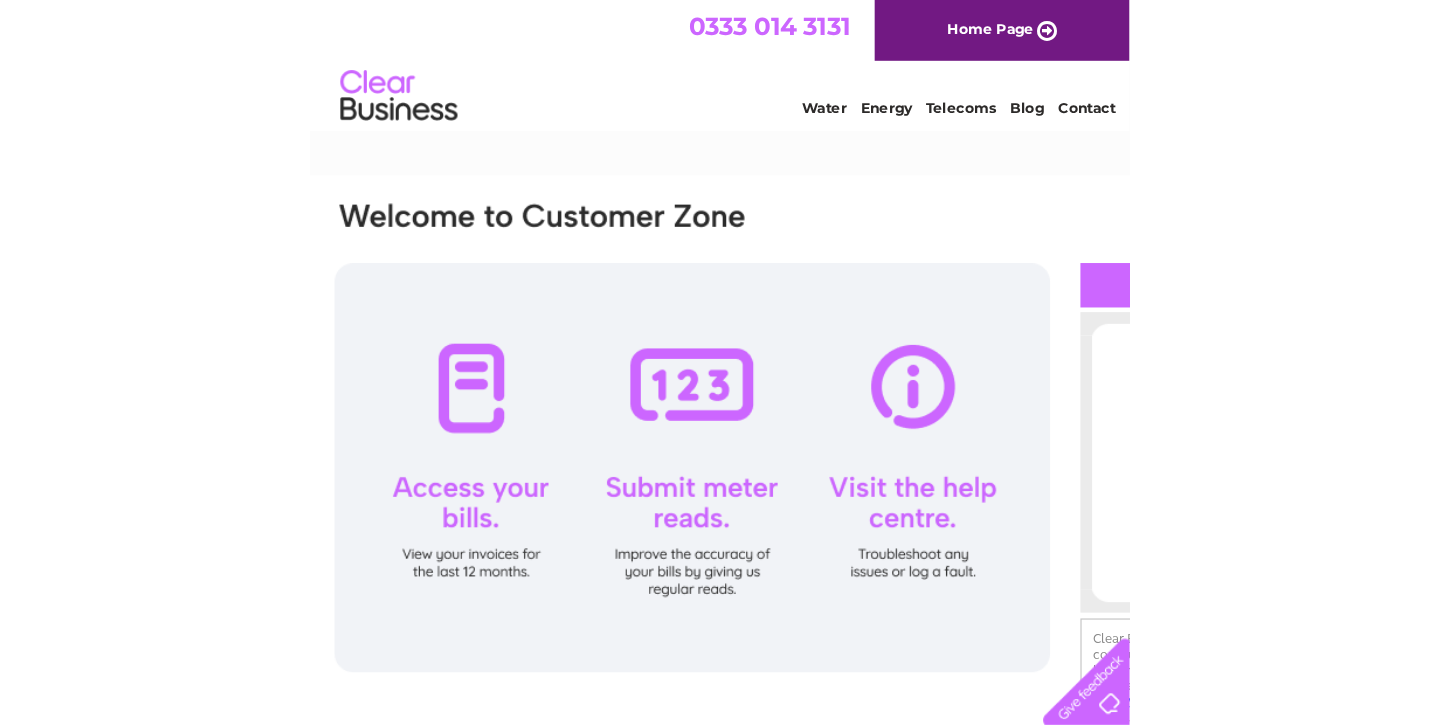 scroll, scrollTop: 0, scrollLeft: 0, axis: both 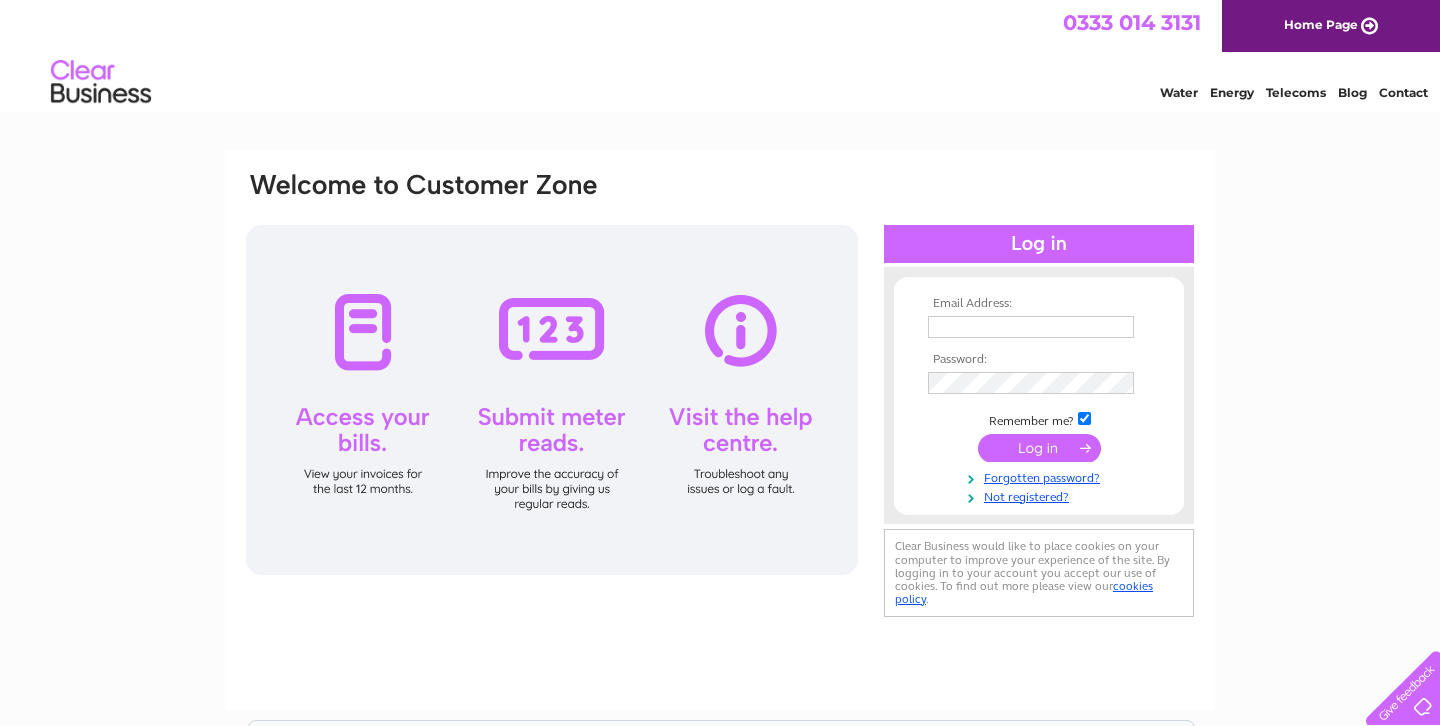 type on "heather.mcrae123@btinternet.com" 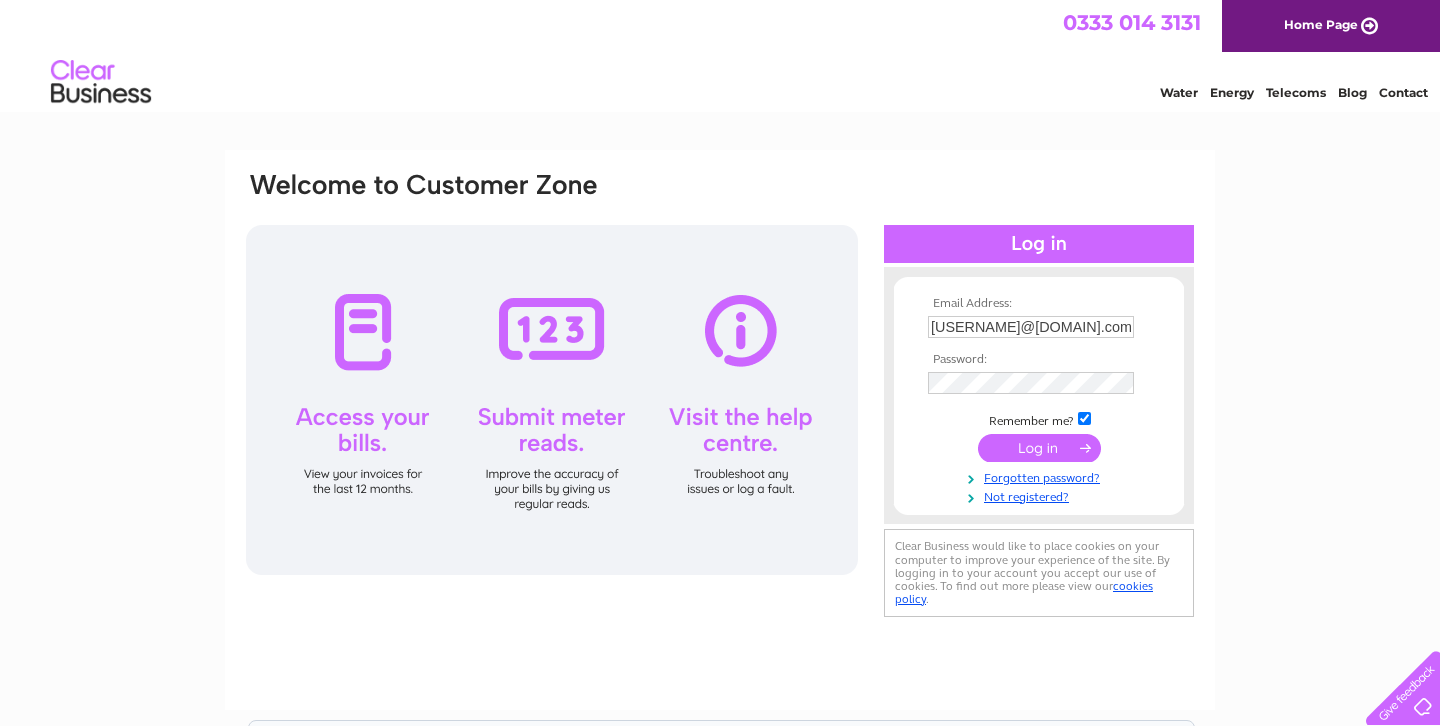 click at bounding box center (1039, 448) 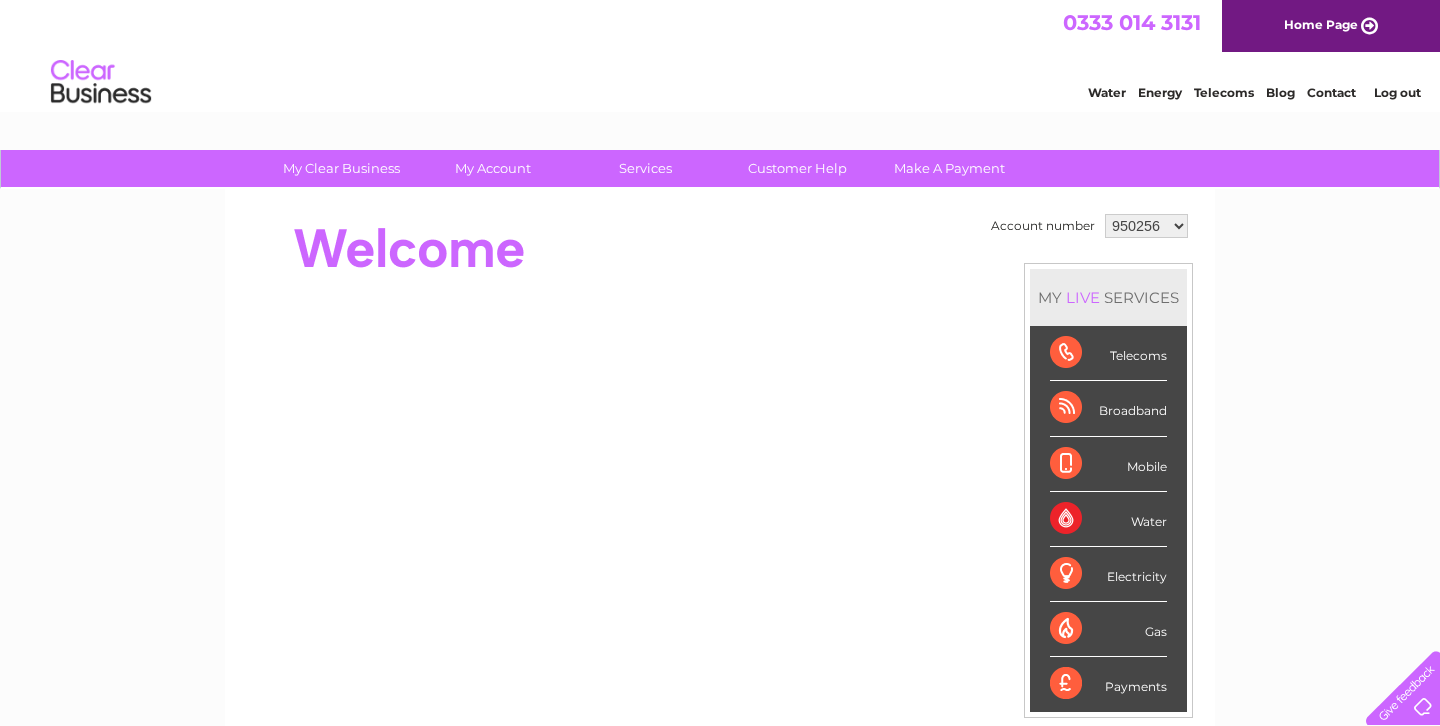 scroll, scrollTop: 0, scrollLeft: 0, axis: both 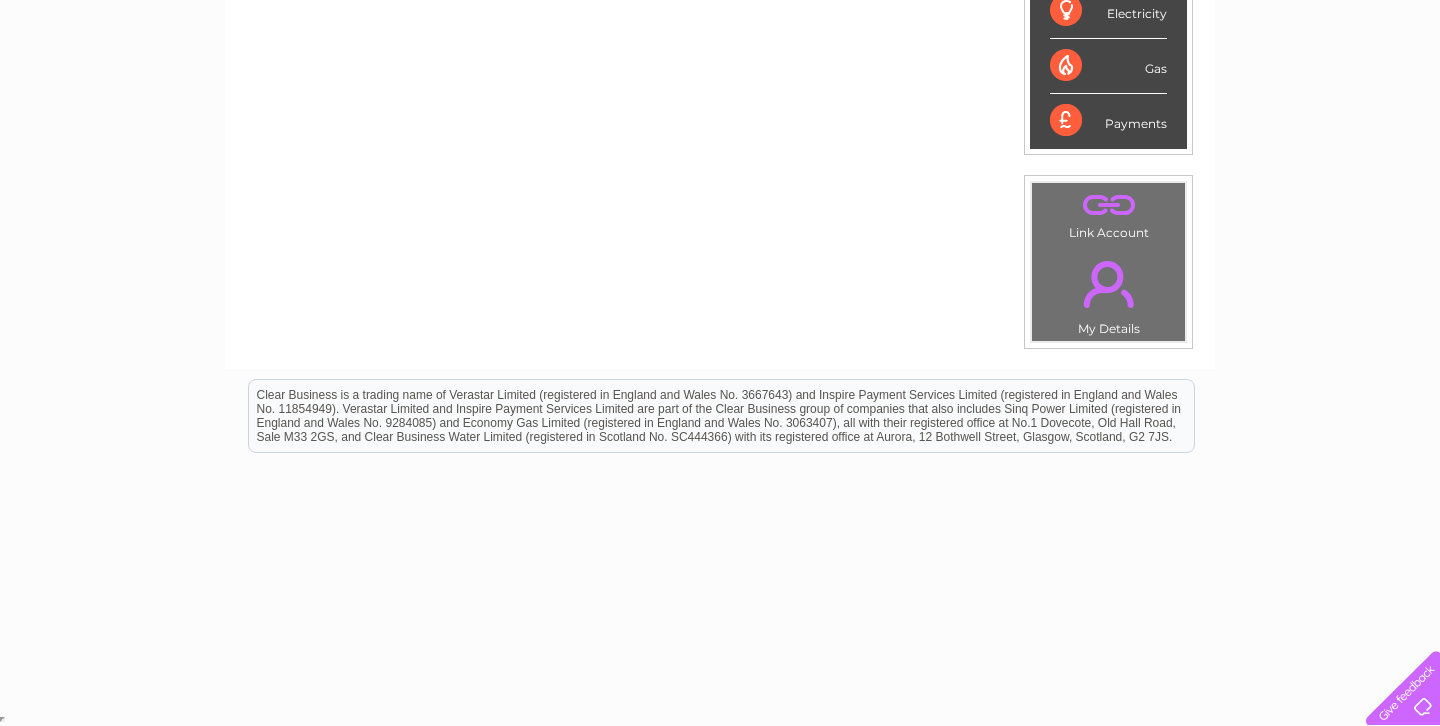 click on "." at bounding box center [1108, 205] 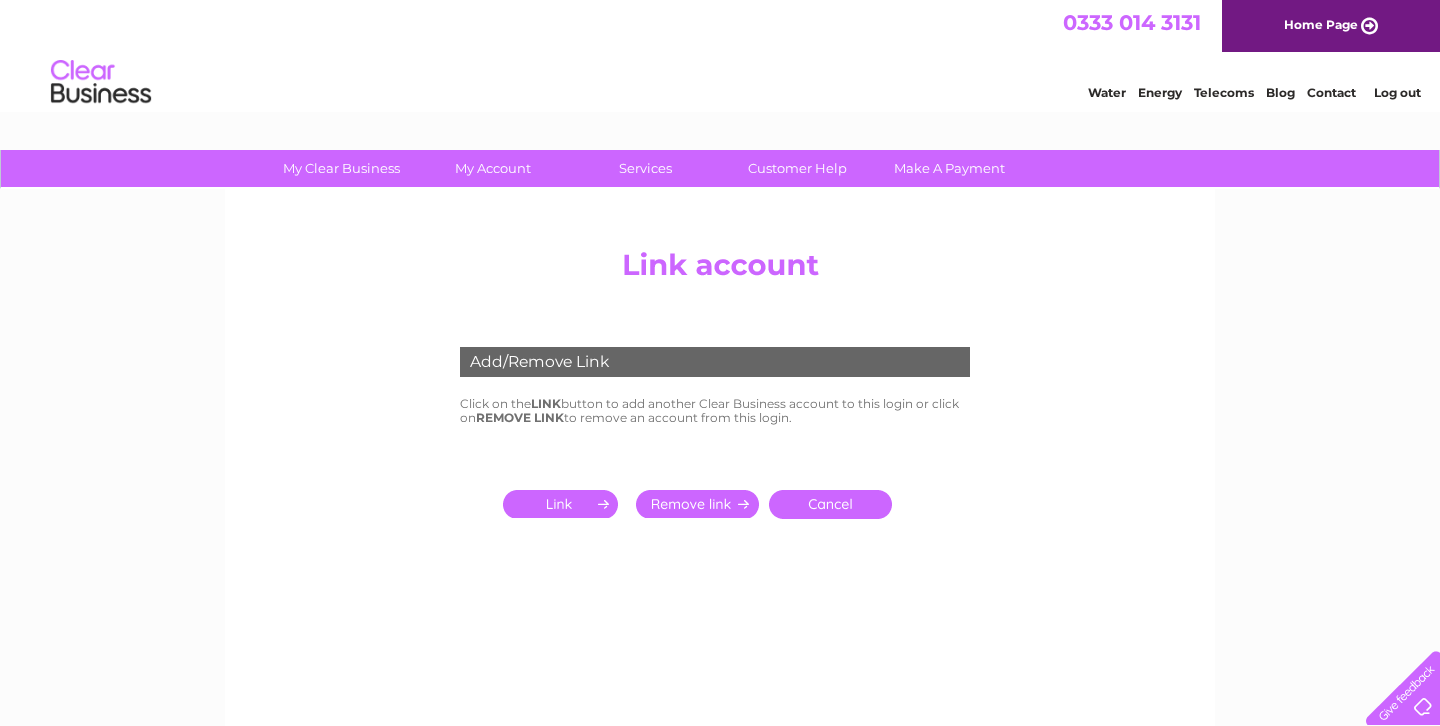 scroll, scrollTop: 0, scrollLeft: 0, axis: both 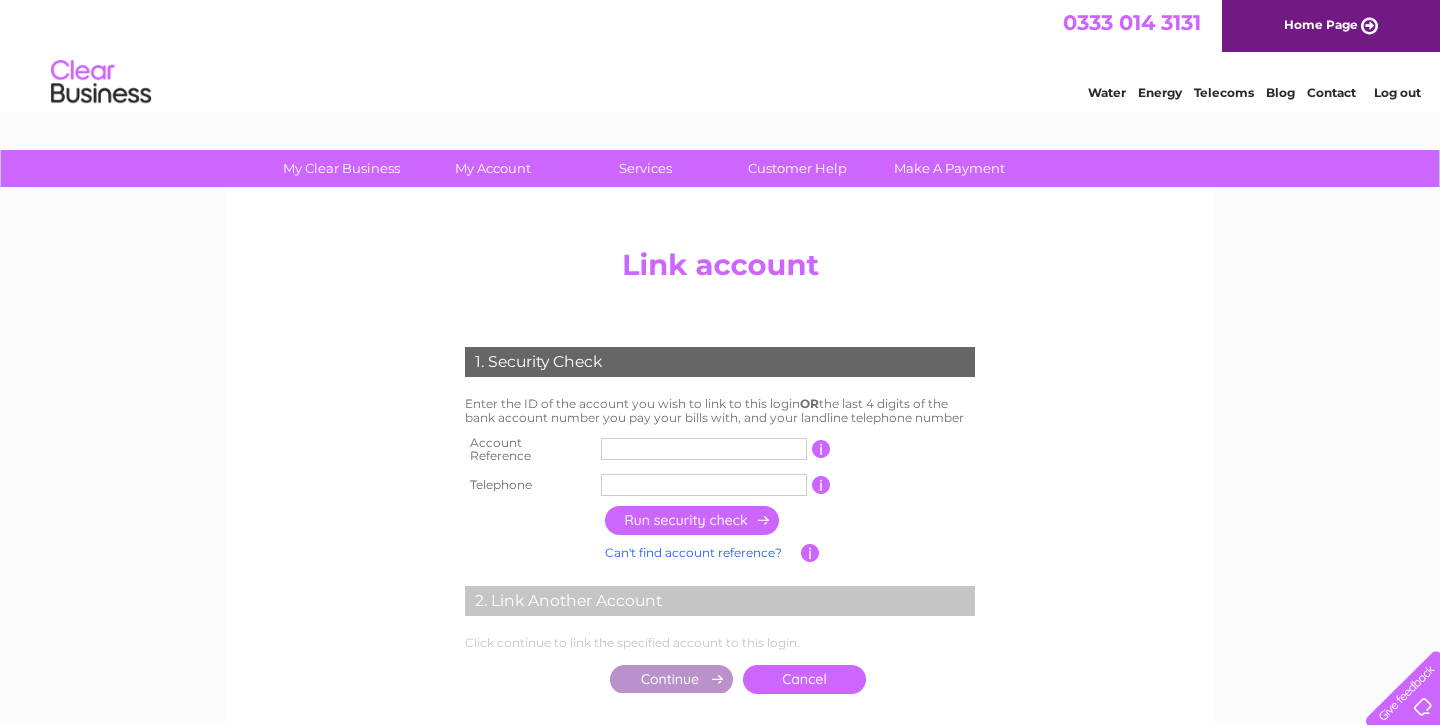 click at bounding box center (704, 449) 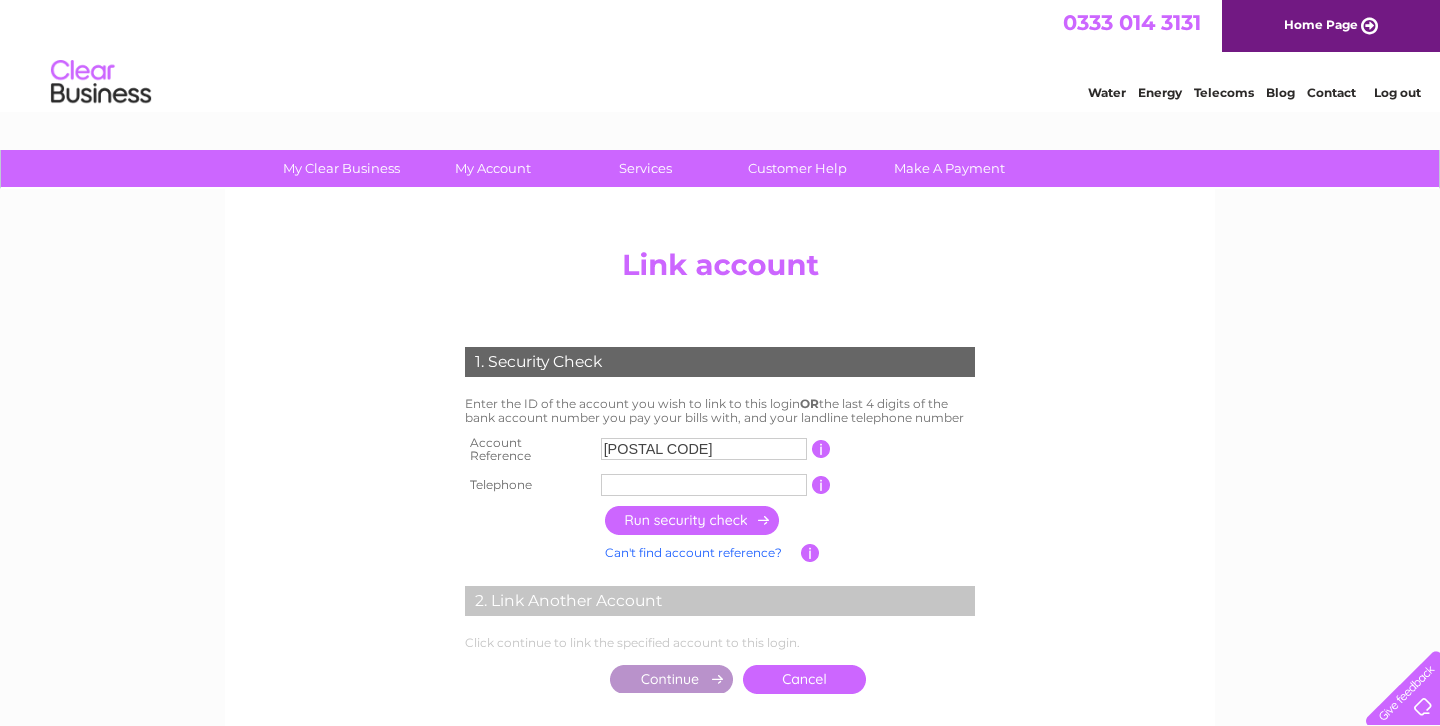 type on "[POSTAL CODE]" 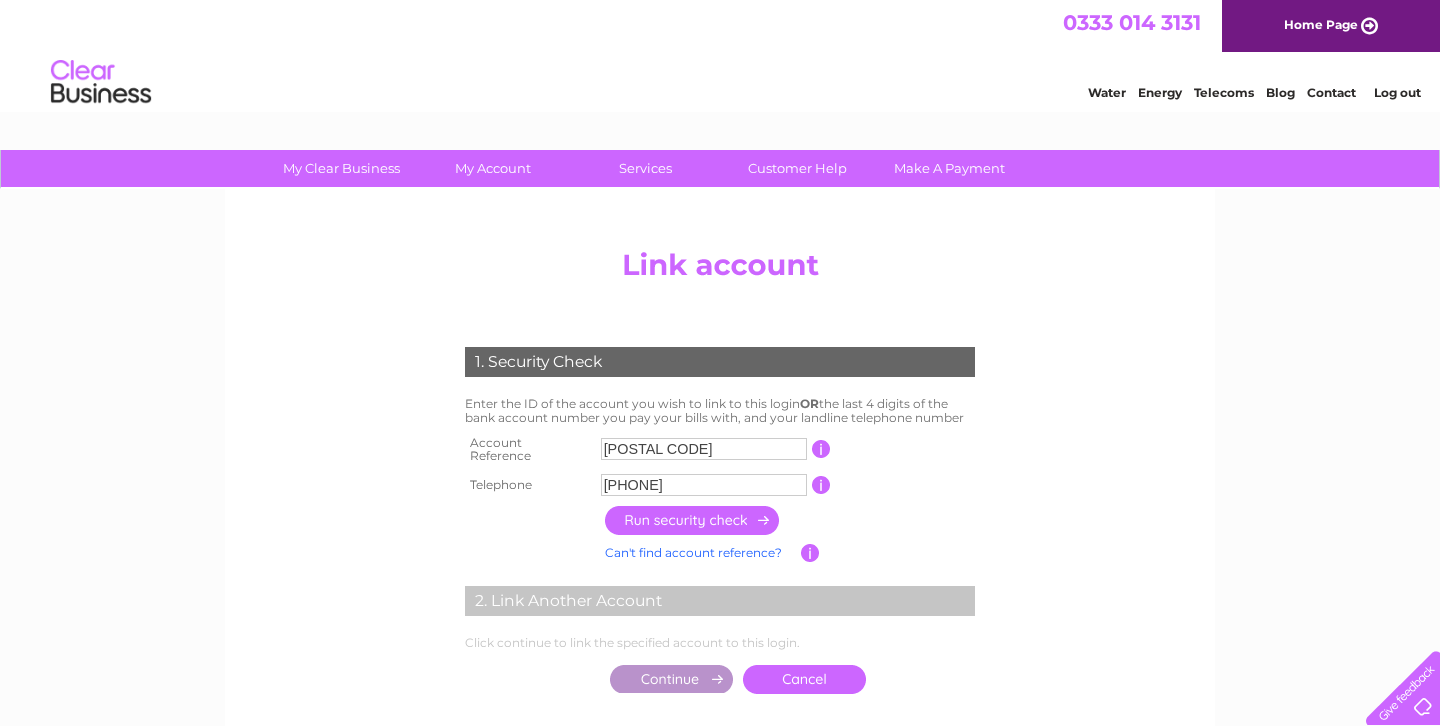 click at bounding box center [693, 520] 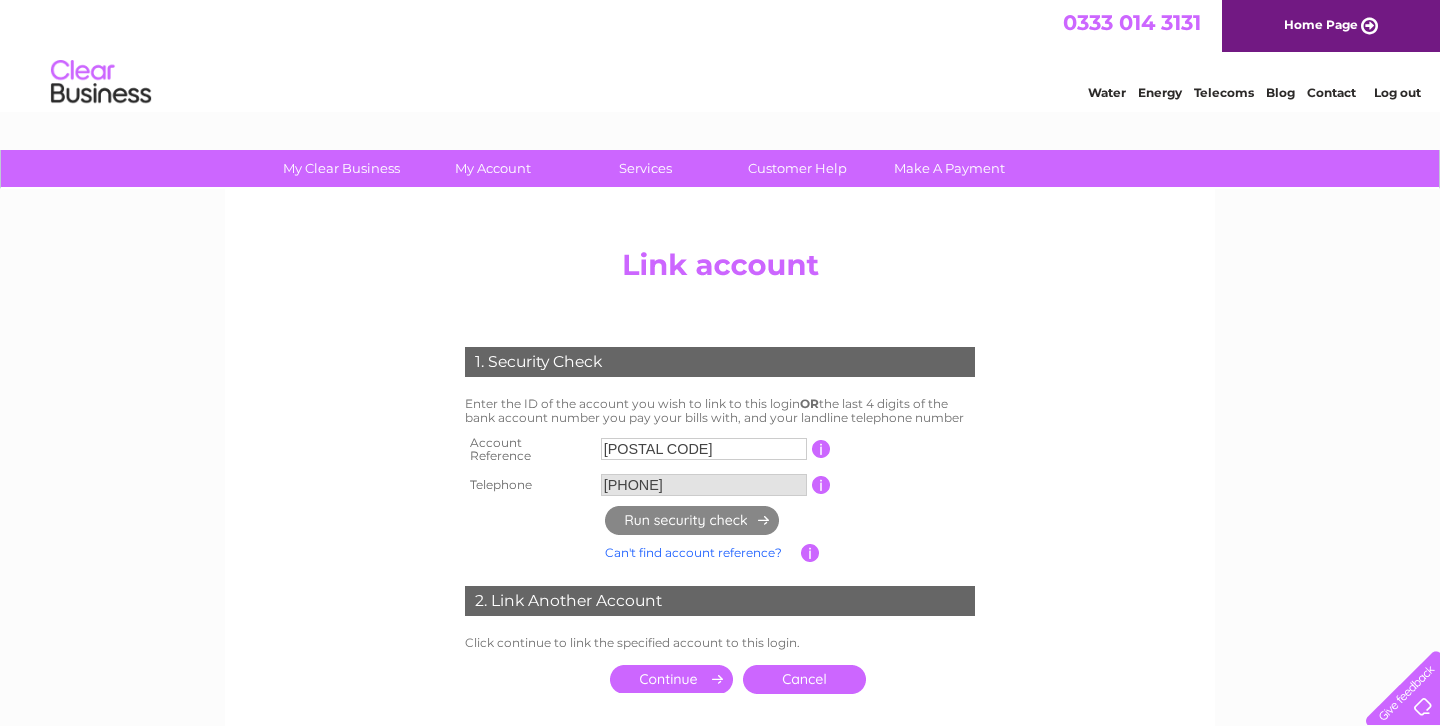 click on "30320276" at bounding box center (704, 449) 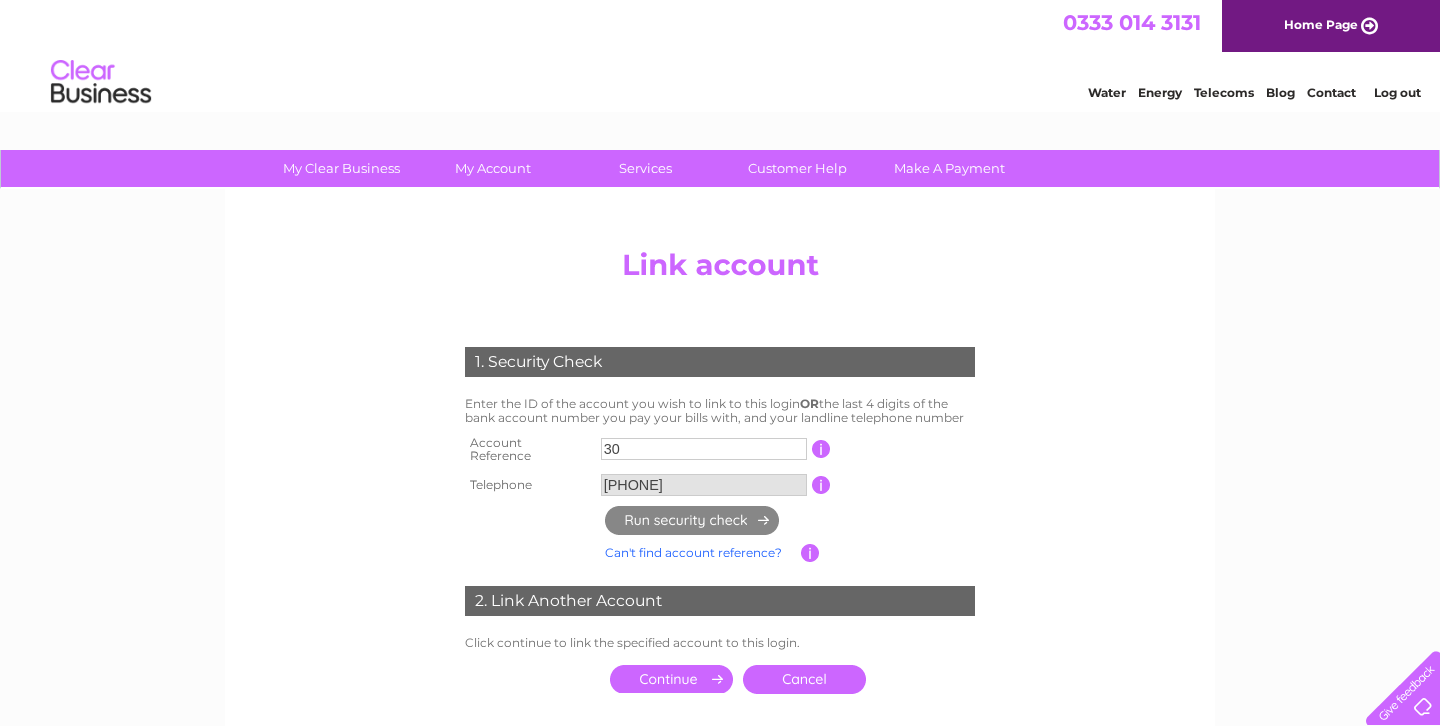 type on "3" 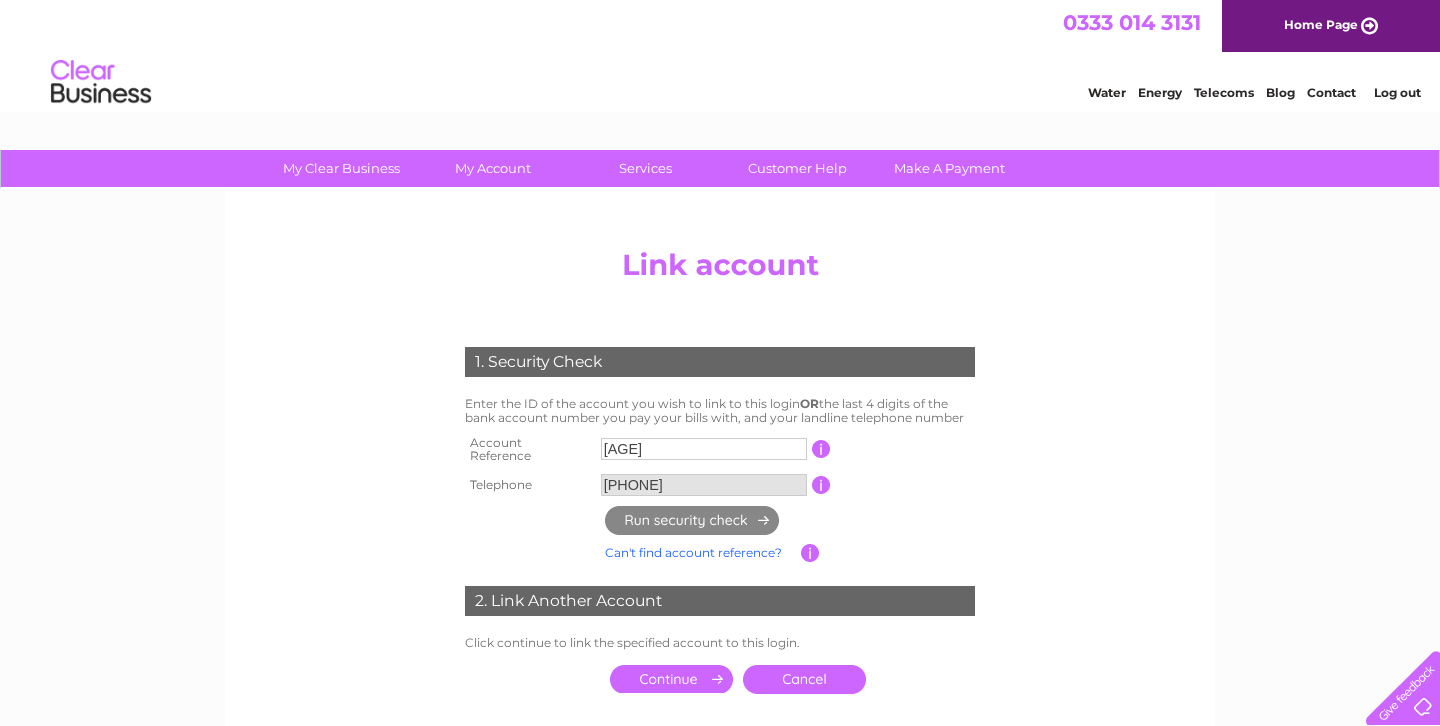 type on "6549" 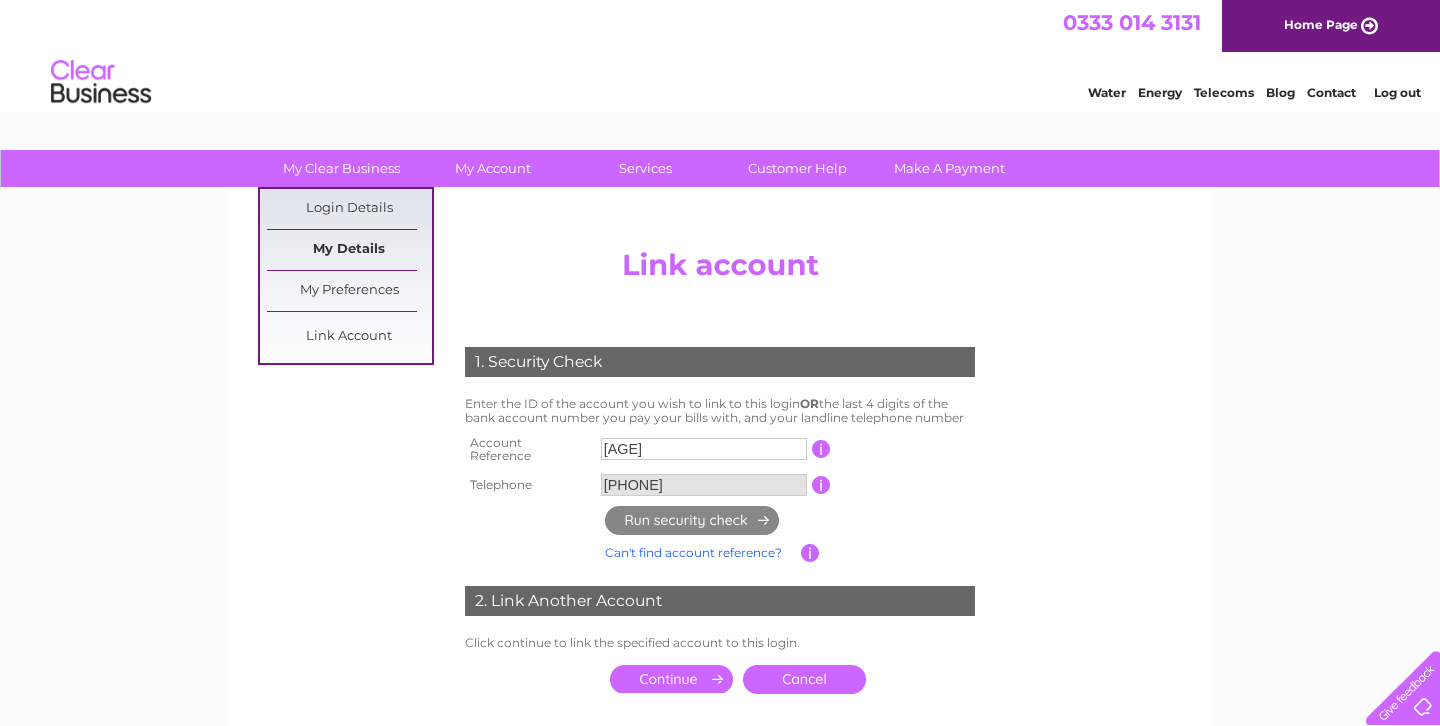 click on "My Details" at bounding box center [349, 250] 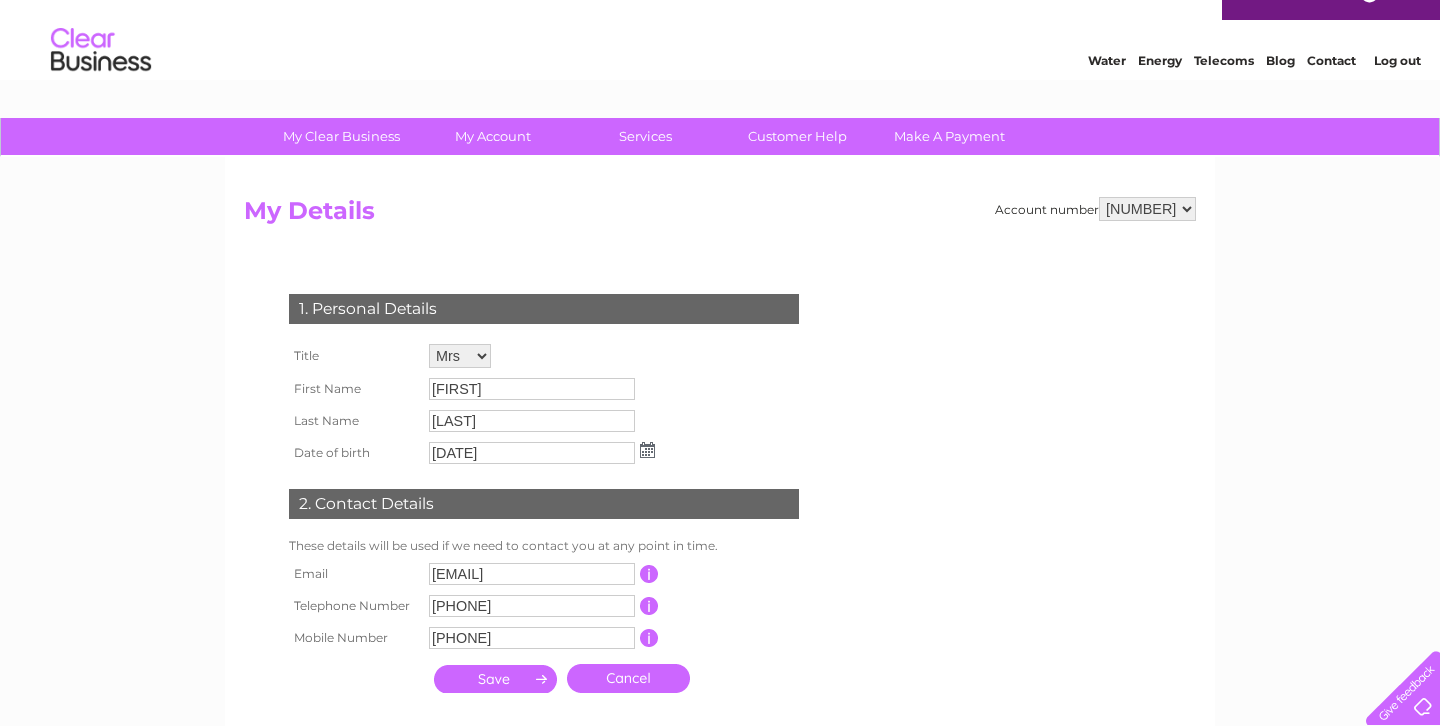 scroll, scrollTop: 0, scrollLeft: 0, axis: both 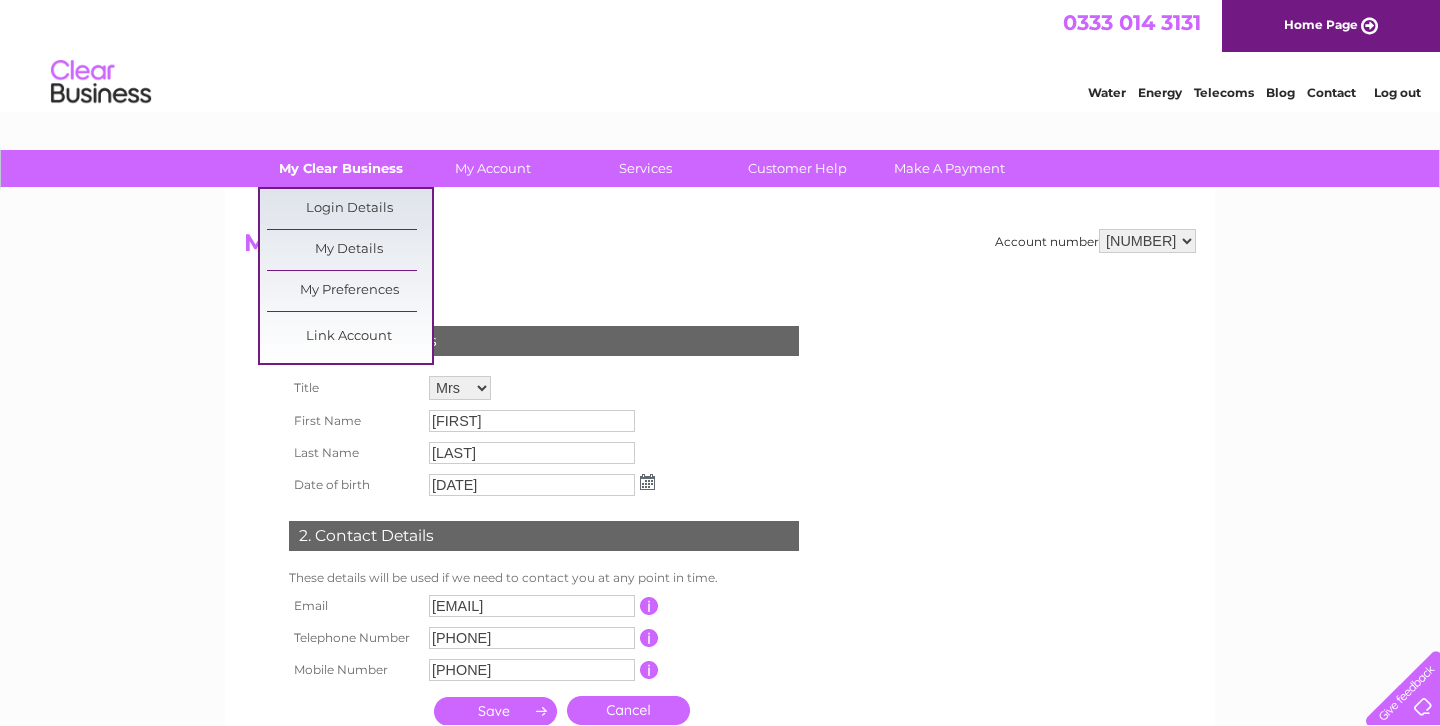 click on "My Clear Business" at bounding box center [341, 168] 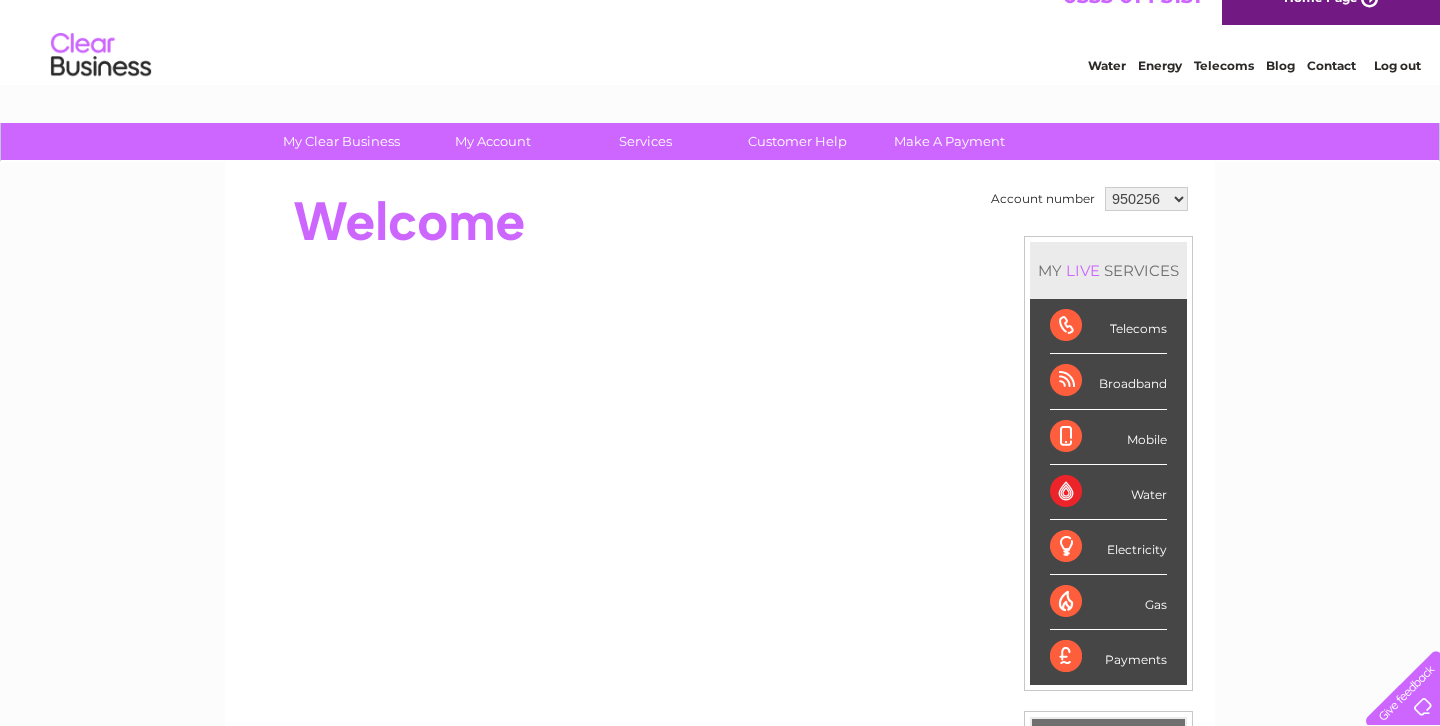 scroll, scrollTop: 0, scrollLeft: 0, axis: both 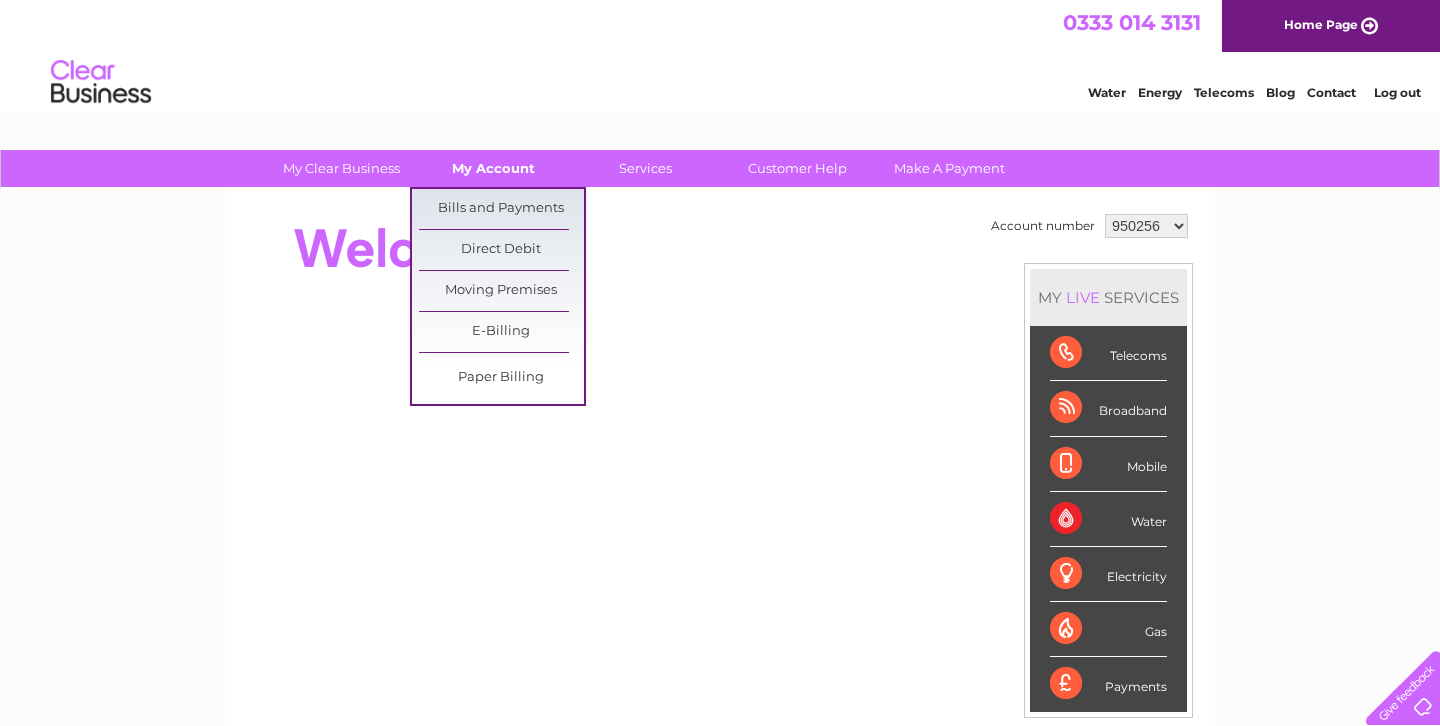 click on "My Account" at bounding box center [493, 168] 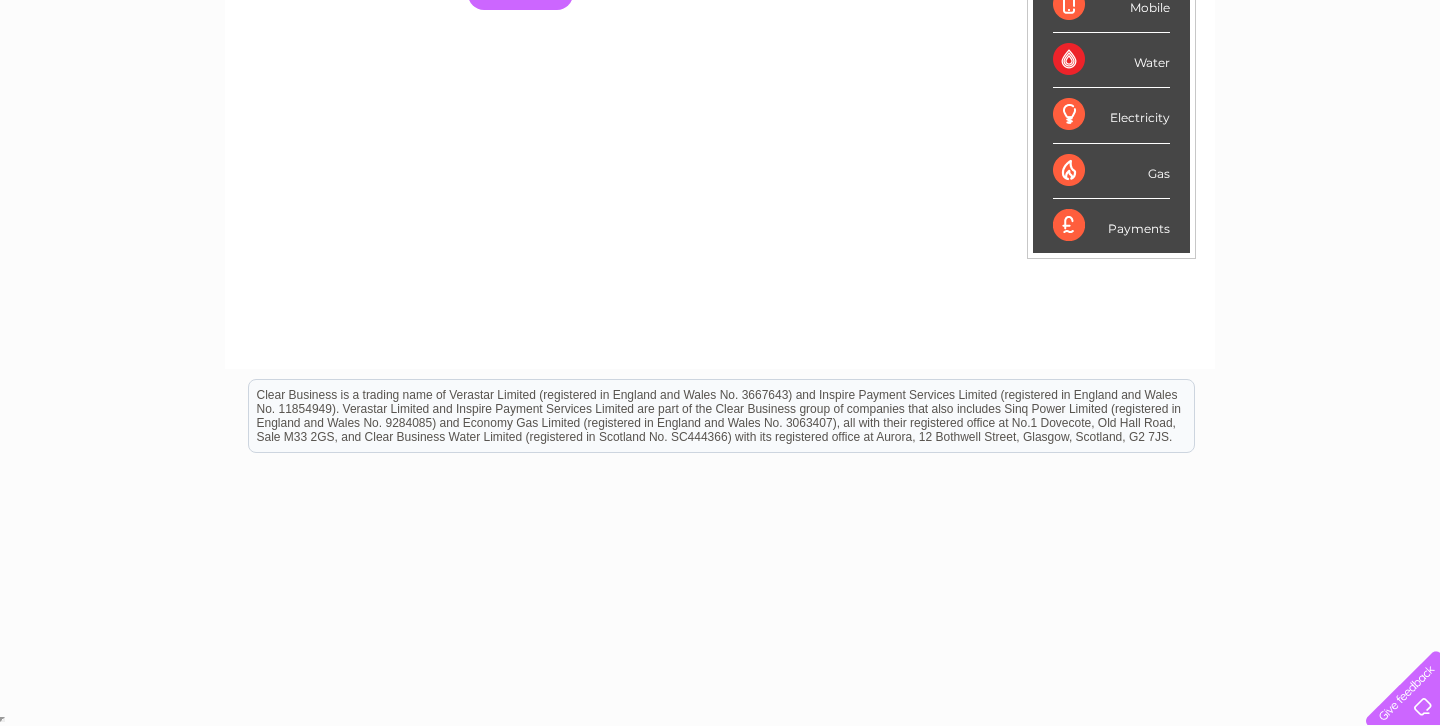 scroll, scrollTop: 0, scrollLeft: 0, axis: both 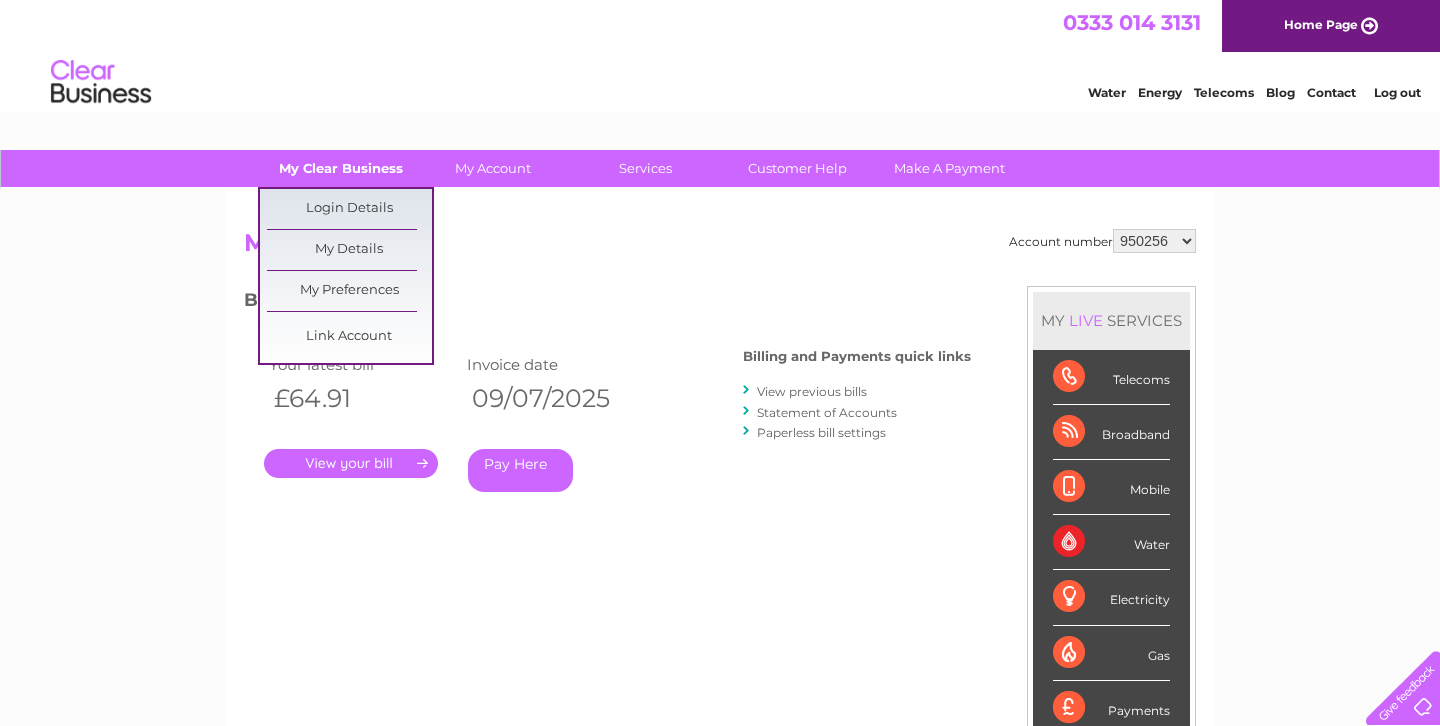 click on "My Clear Business" at bounding box center (341, 168) 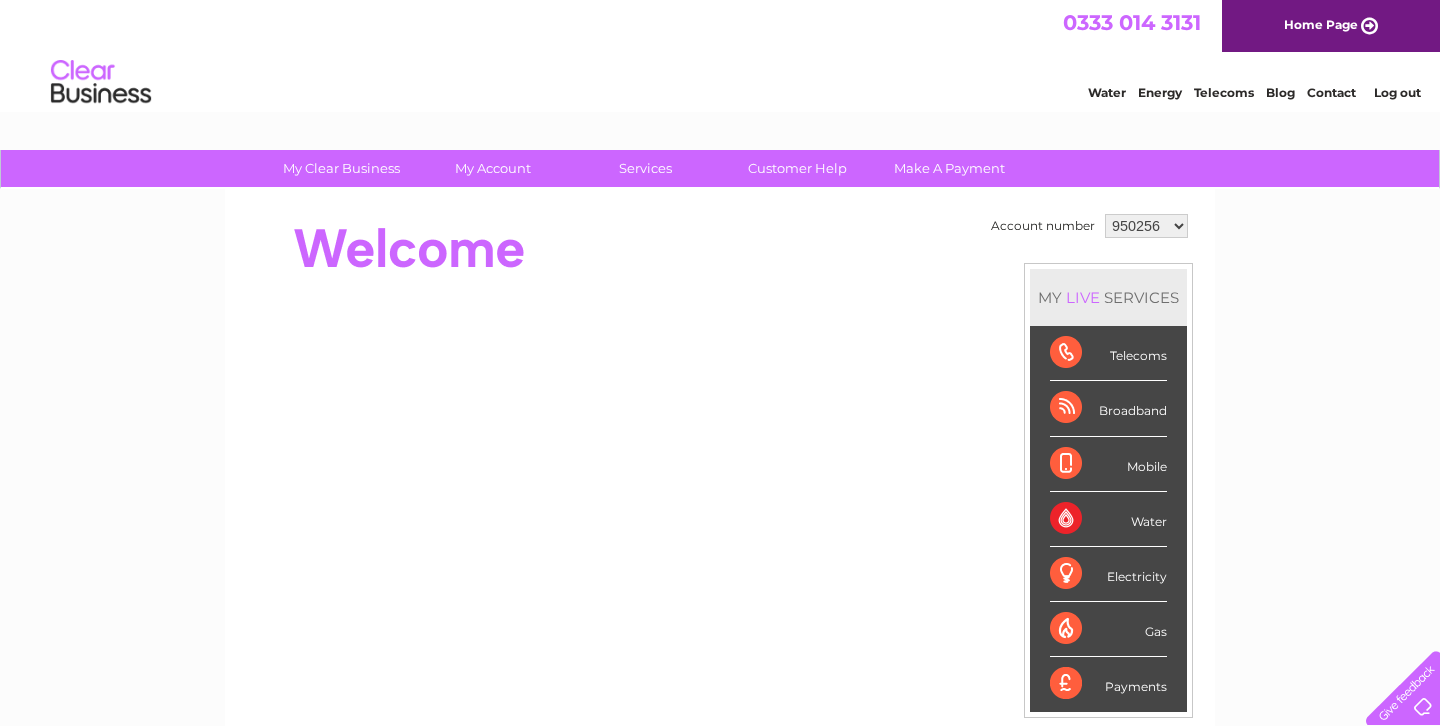 scroll, scrollTop: 0, scrollLeft: 0, axis: both 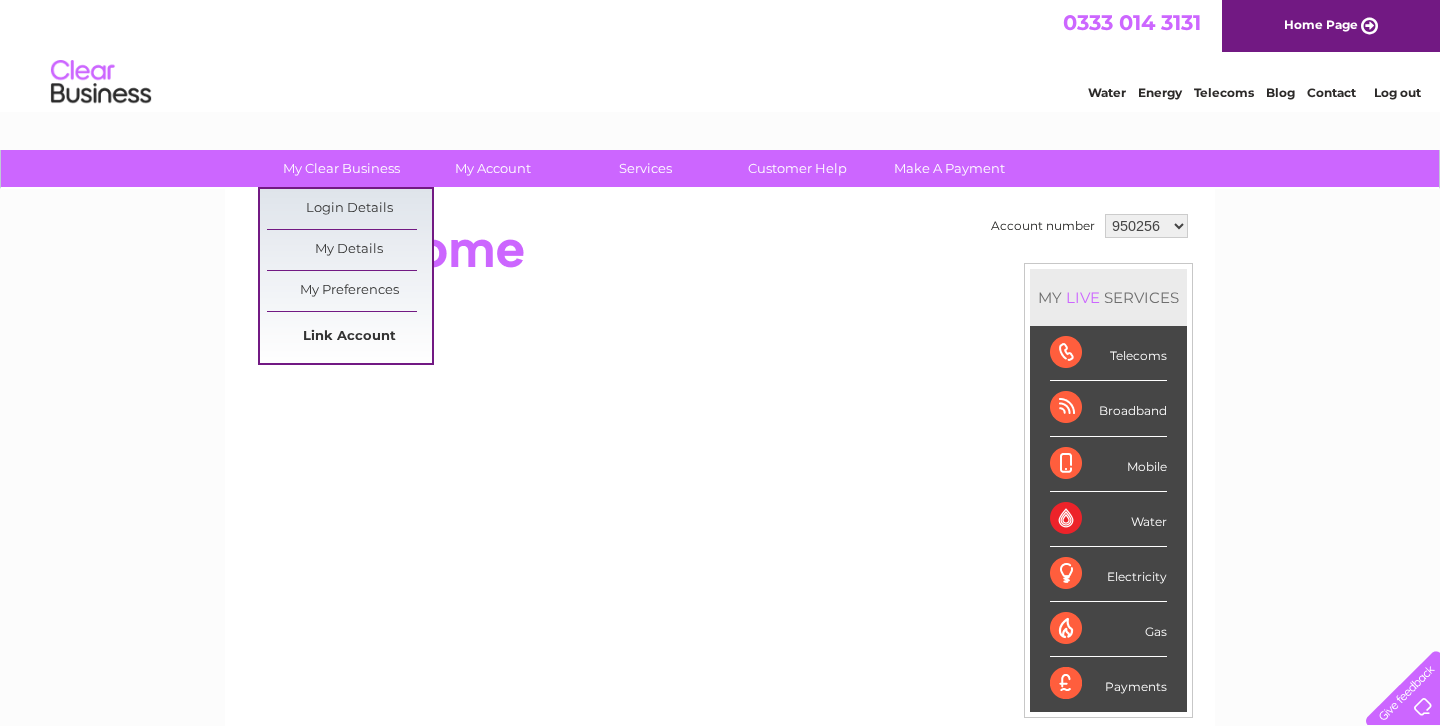 click on "Link Account" at bounding box center (349, 337) 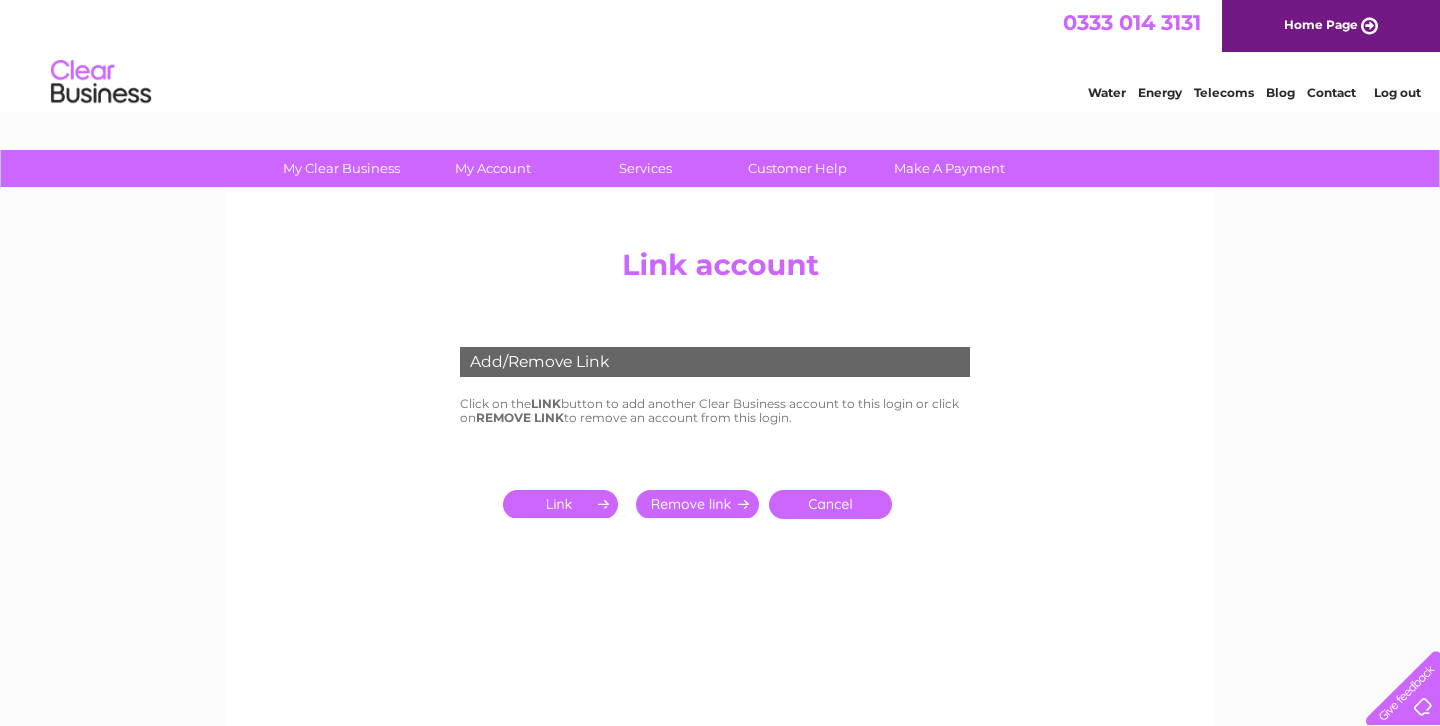 scroll, scrollTop: 0, scrollLeft: 0, axis: both 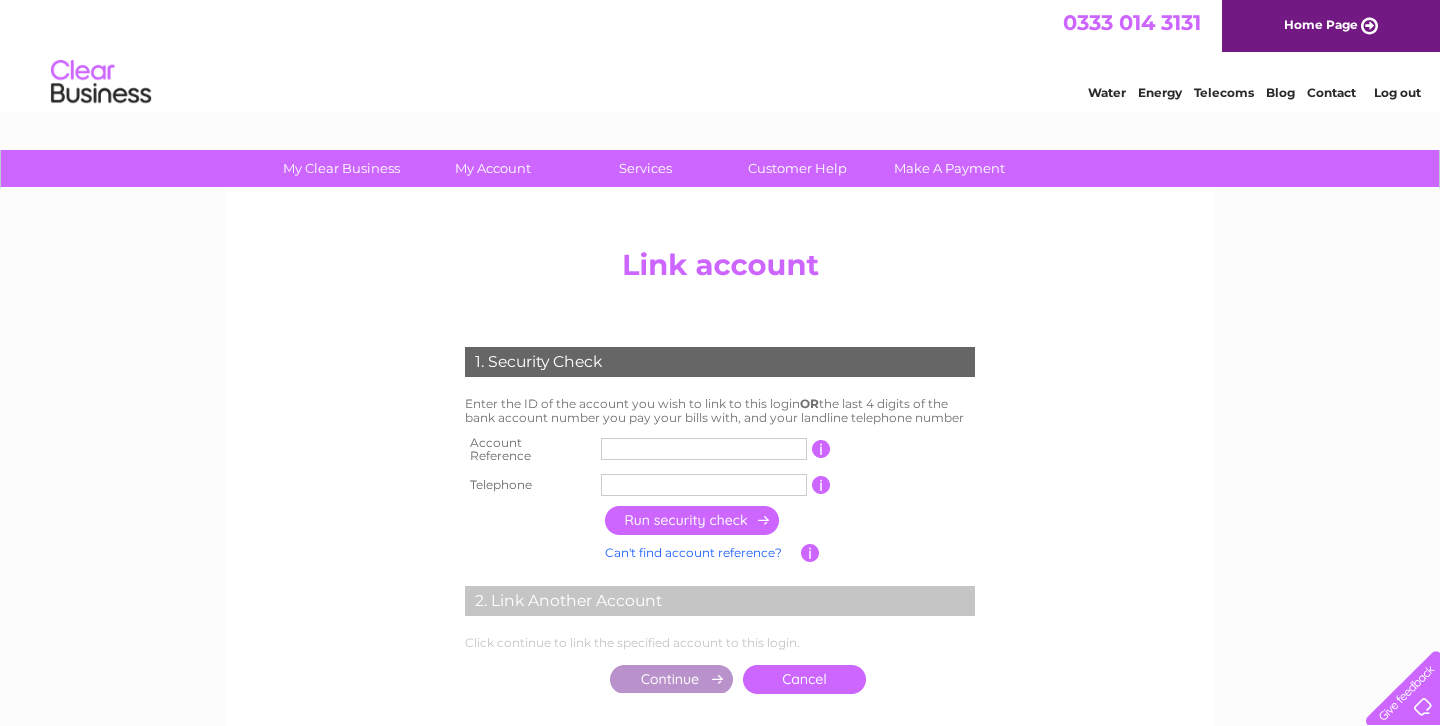 click at bounding box center (704, 449) 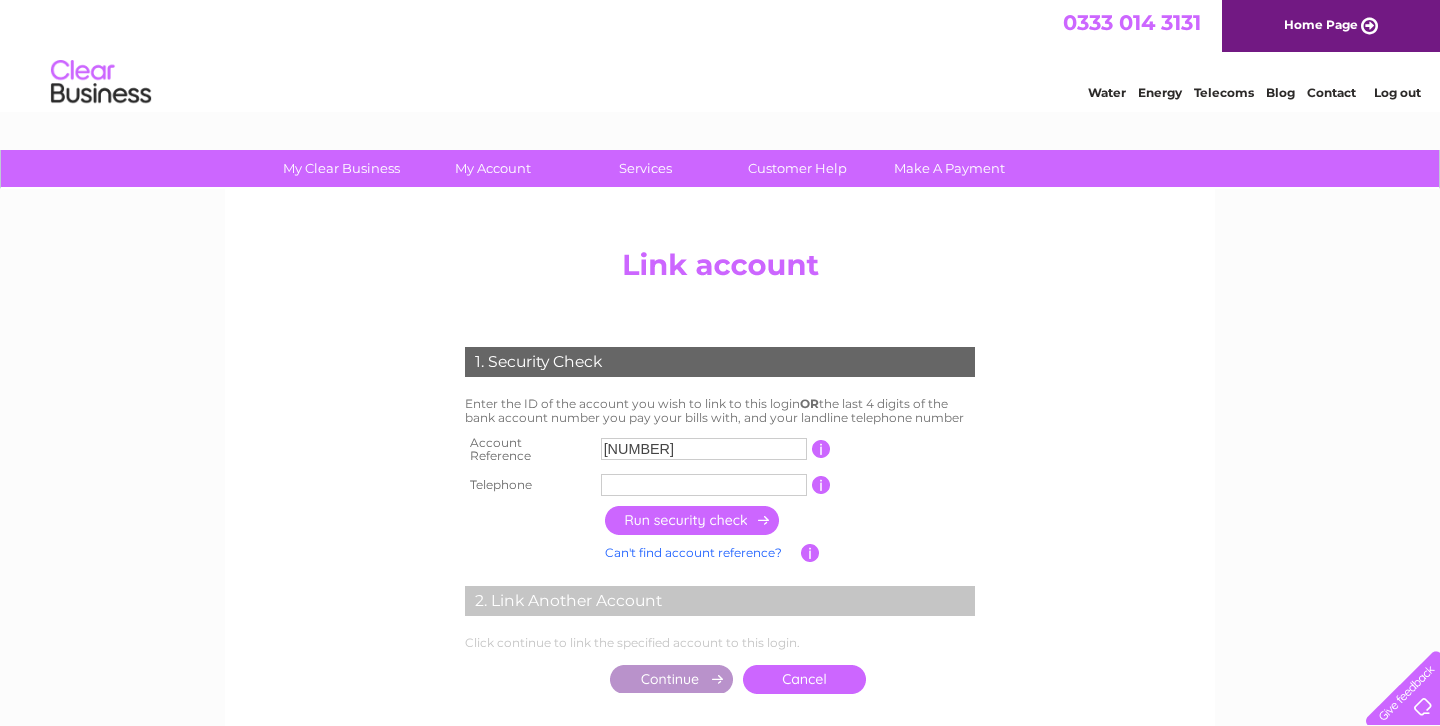 type on "[PHONE]" 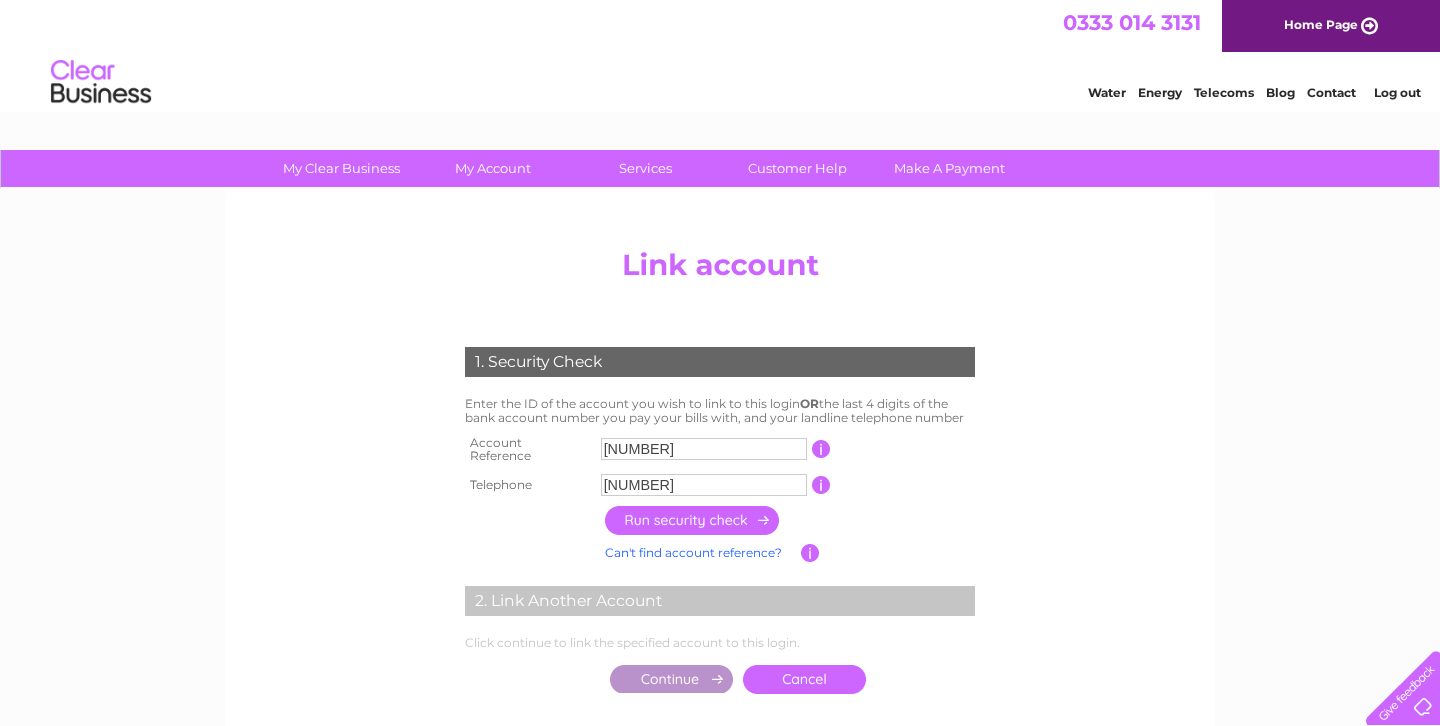 type on "01862871306" 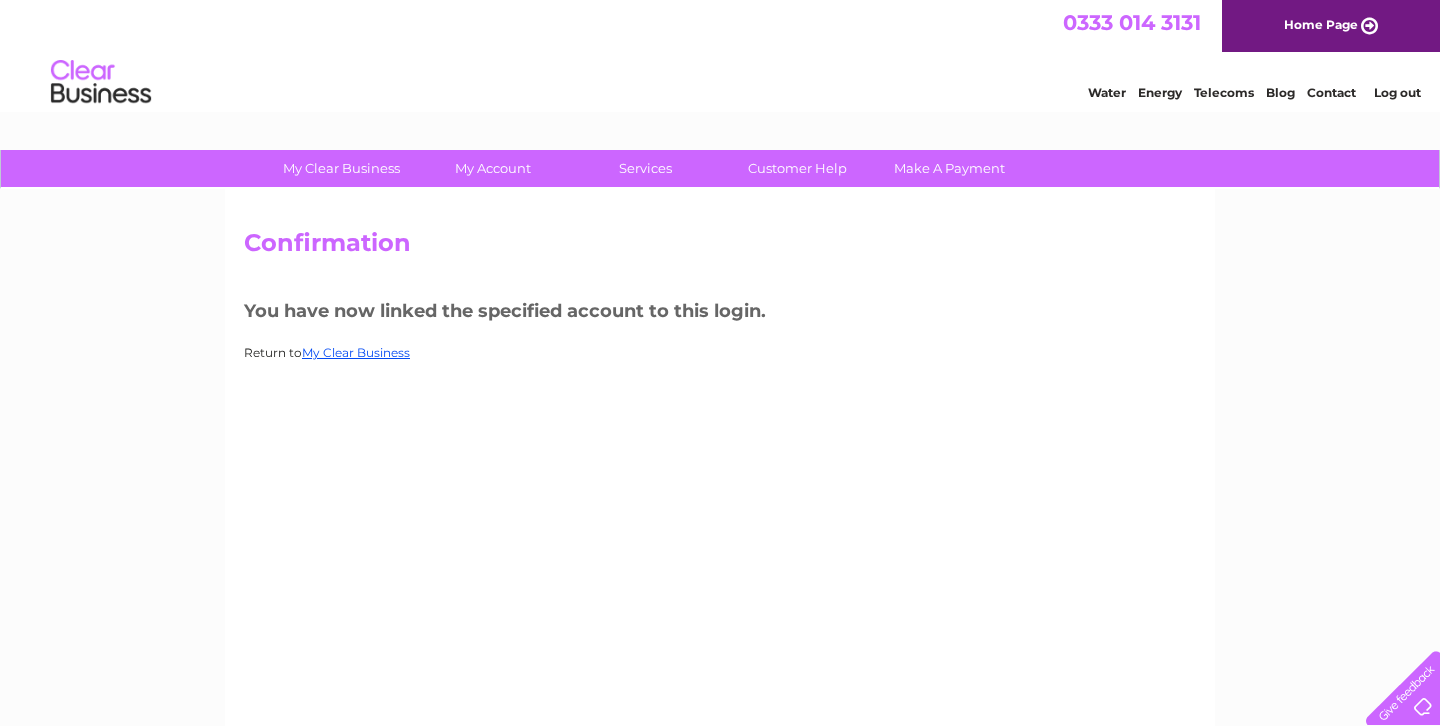 scroll, scrollTop: 0, scrollLeft: 0, axis: both 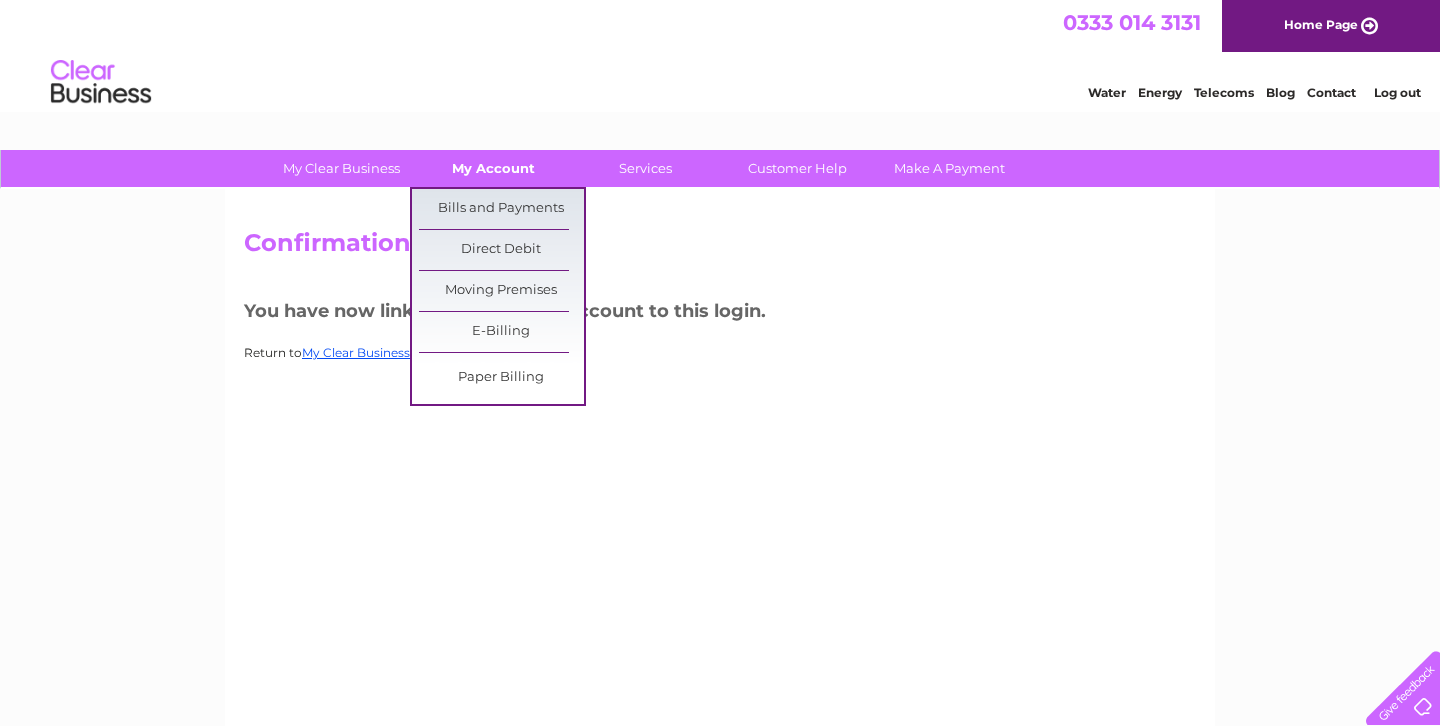 click on "My Account" at bounding box center (493, 168) 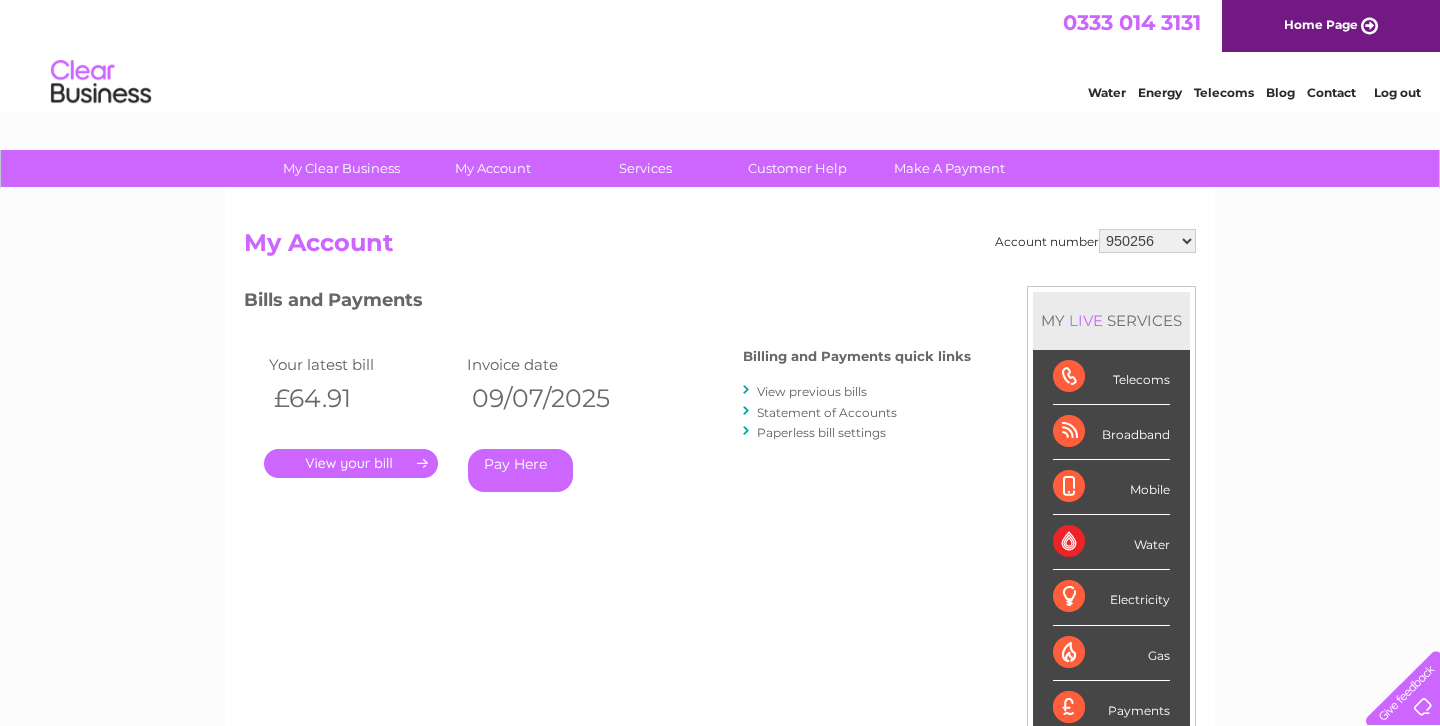 scroll, scrollTop: 0, scrollLeft: 0, axis: both 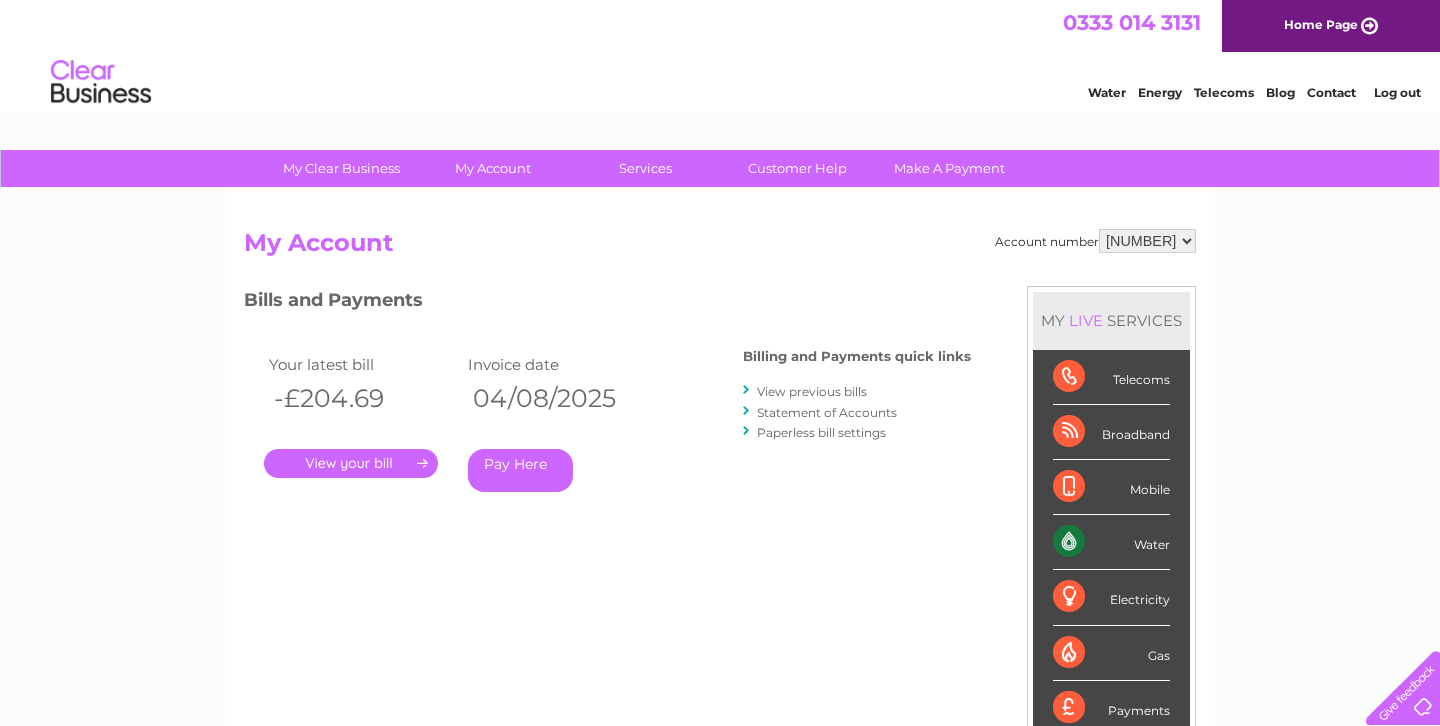 click on "View previous bills" at bounding box center [812, 391] 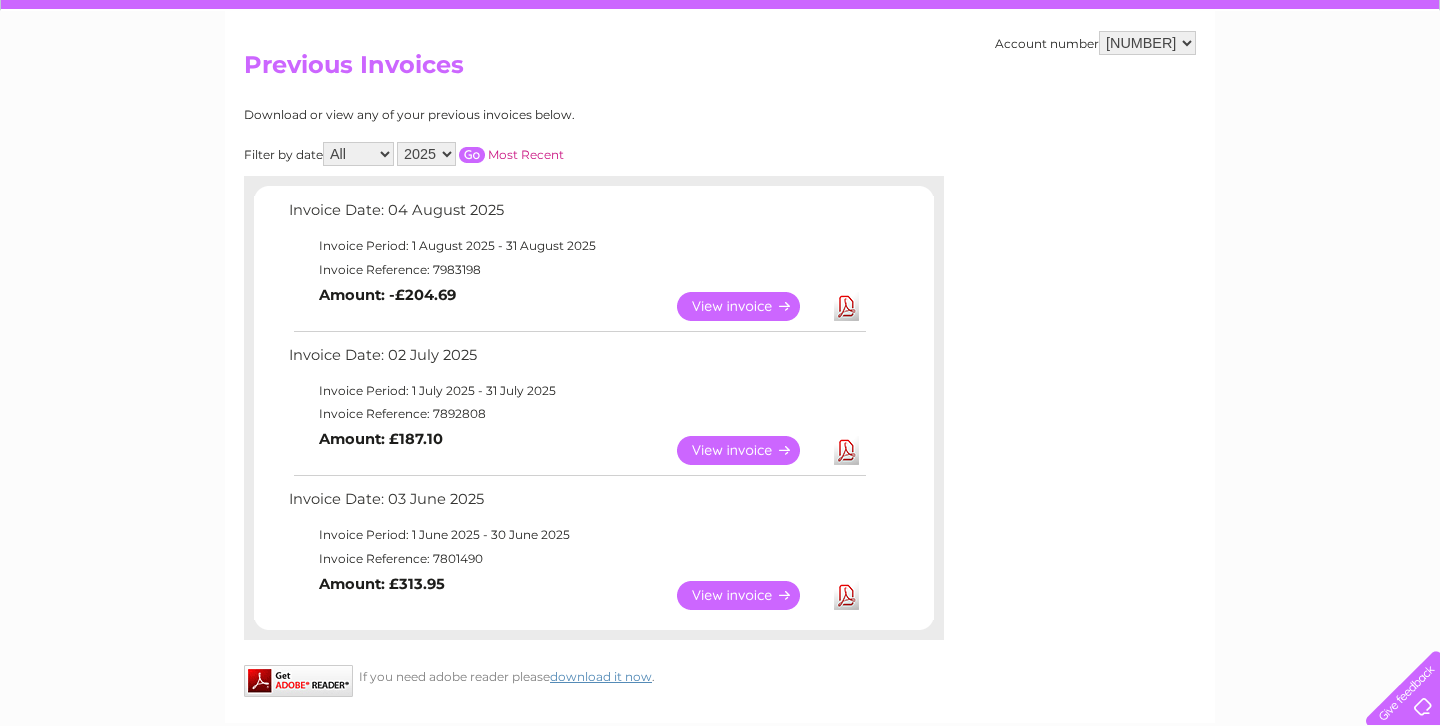 scroll, scrollTop: 179, scrollLeft: 0, axis: vertical 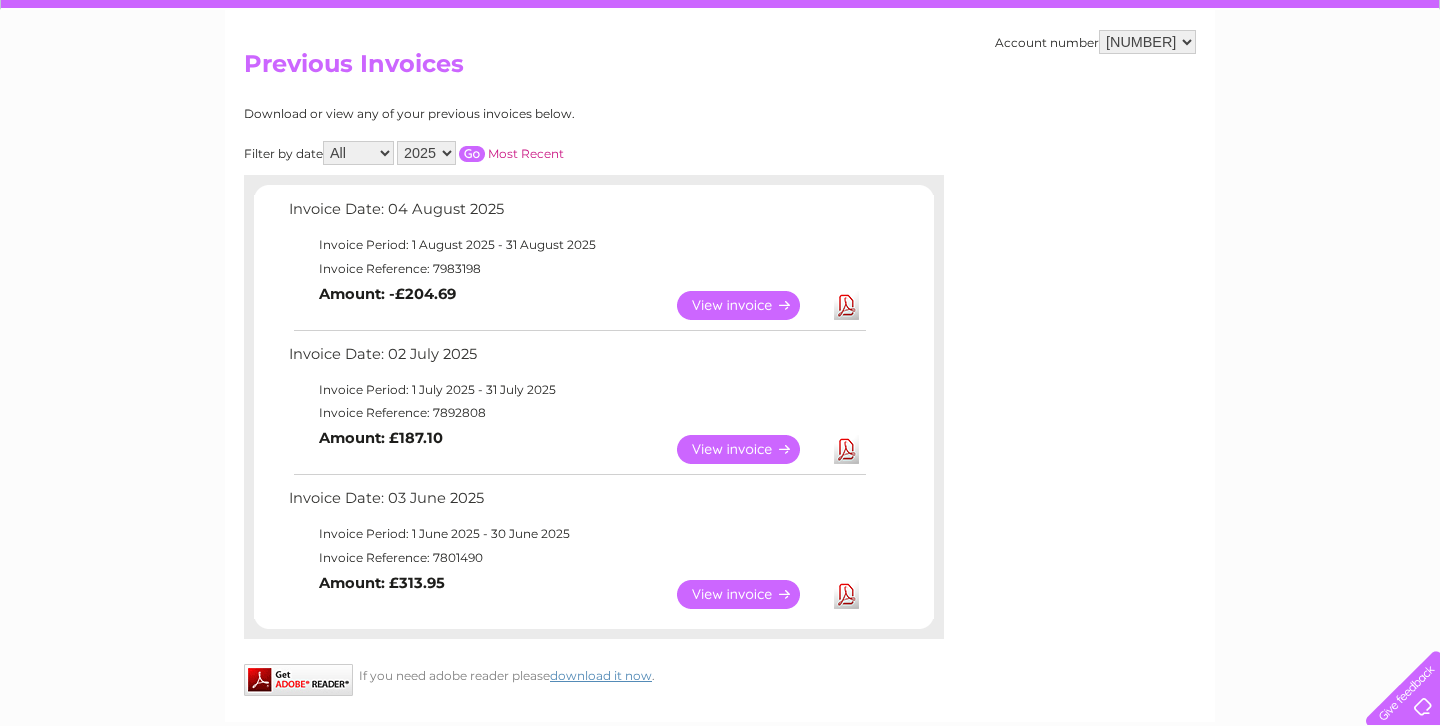 click on "View" at bounding box center [750, 594] 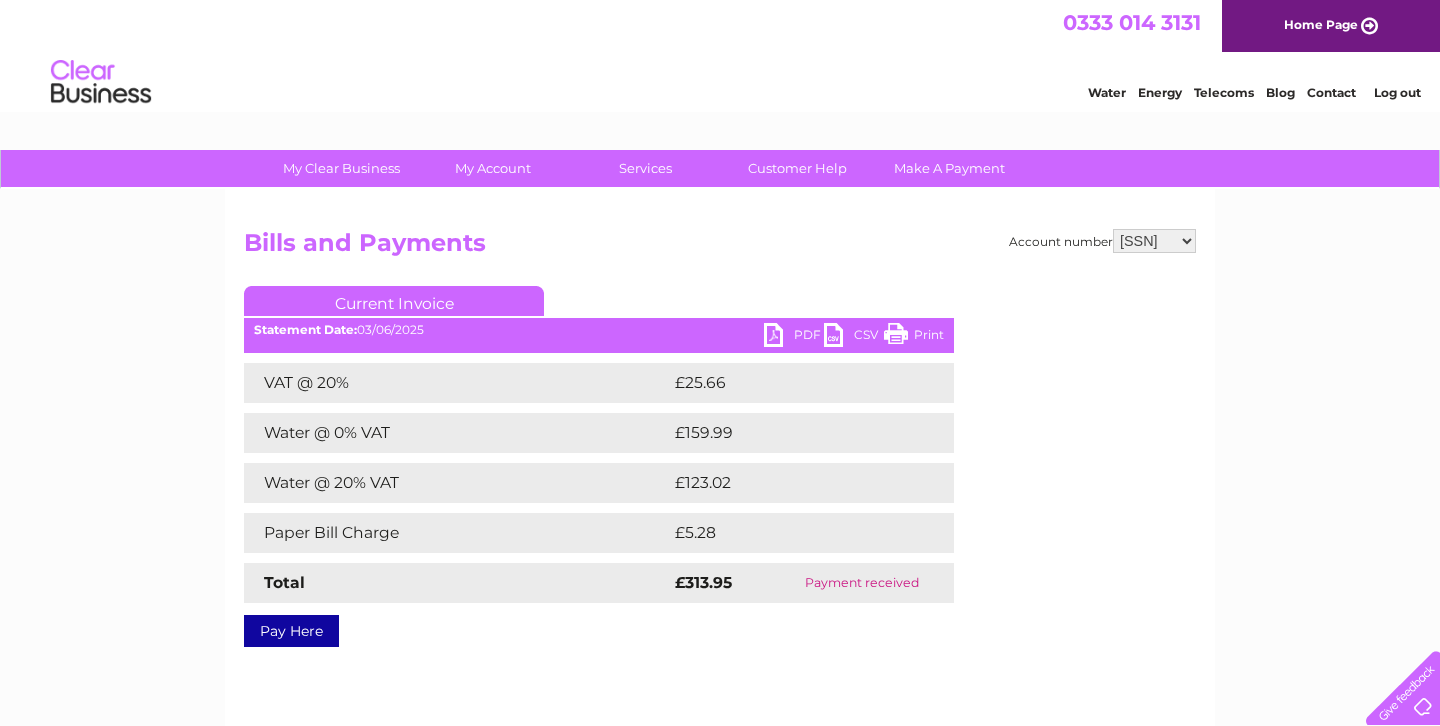 scroll, scrollTop: 0, scrollLeft: 0, axis: both 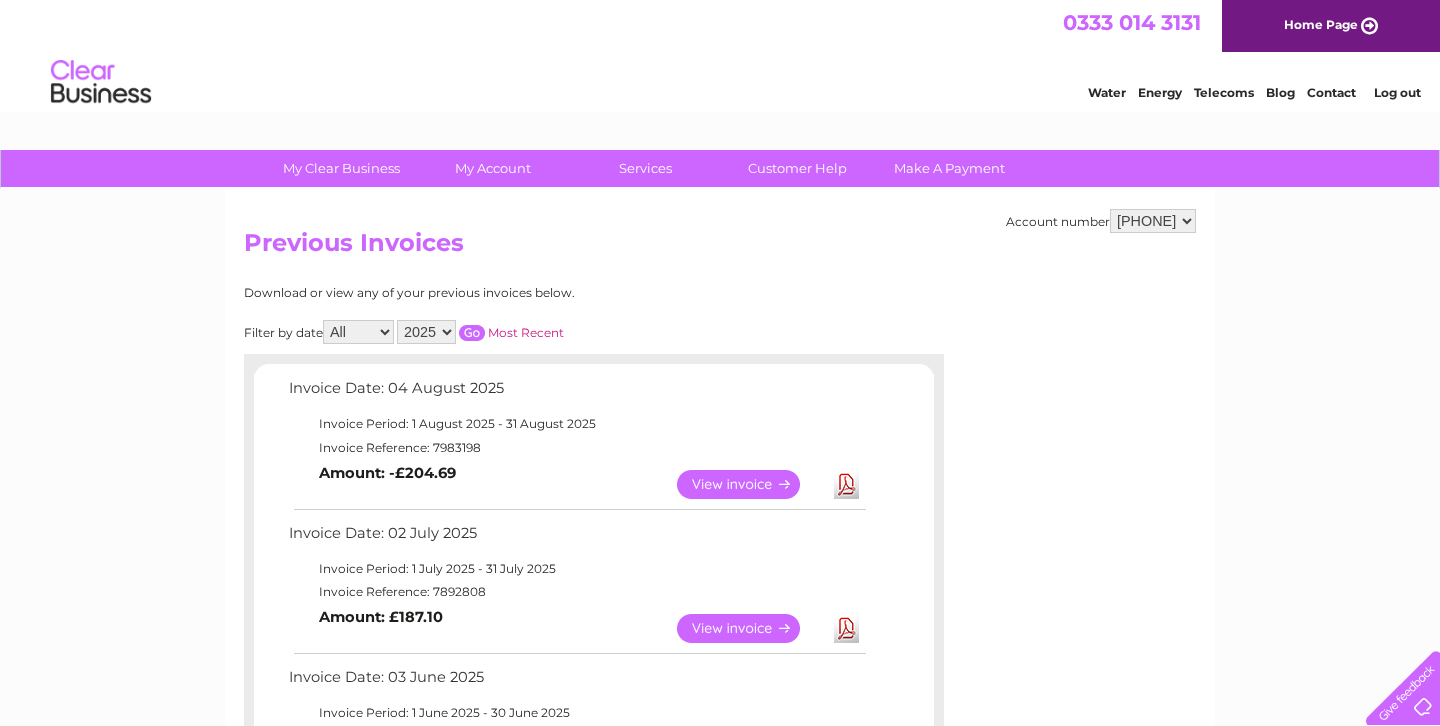 click on "Water" at bounding box center (1107, 92) 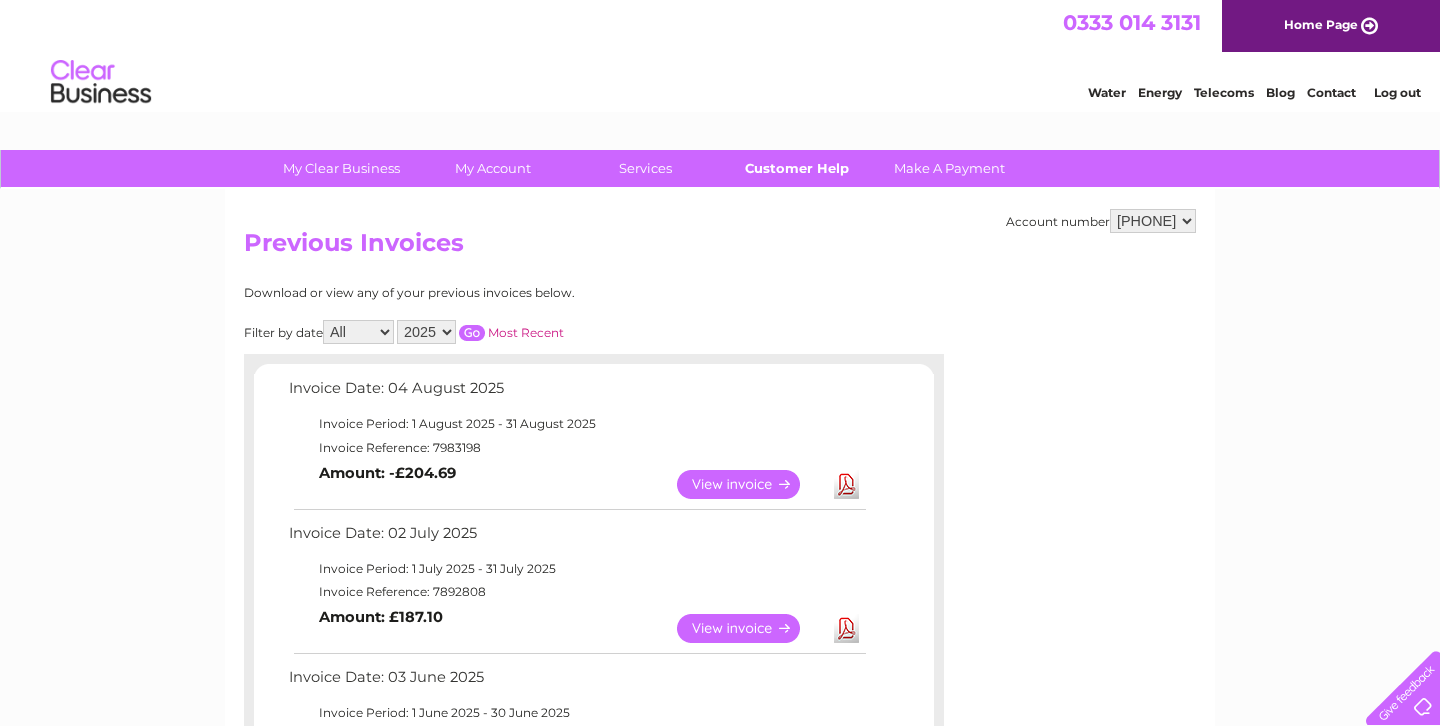 click on "Customer Help" at bounding box center [797, 168] 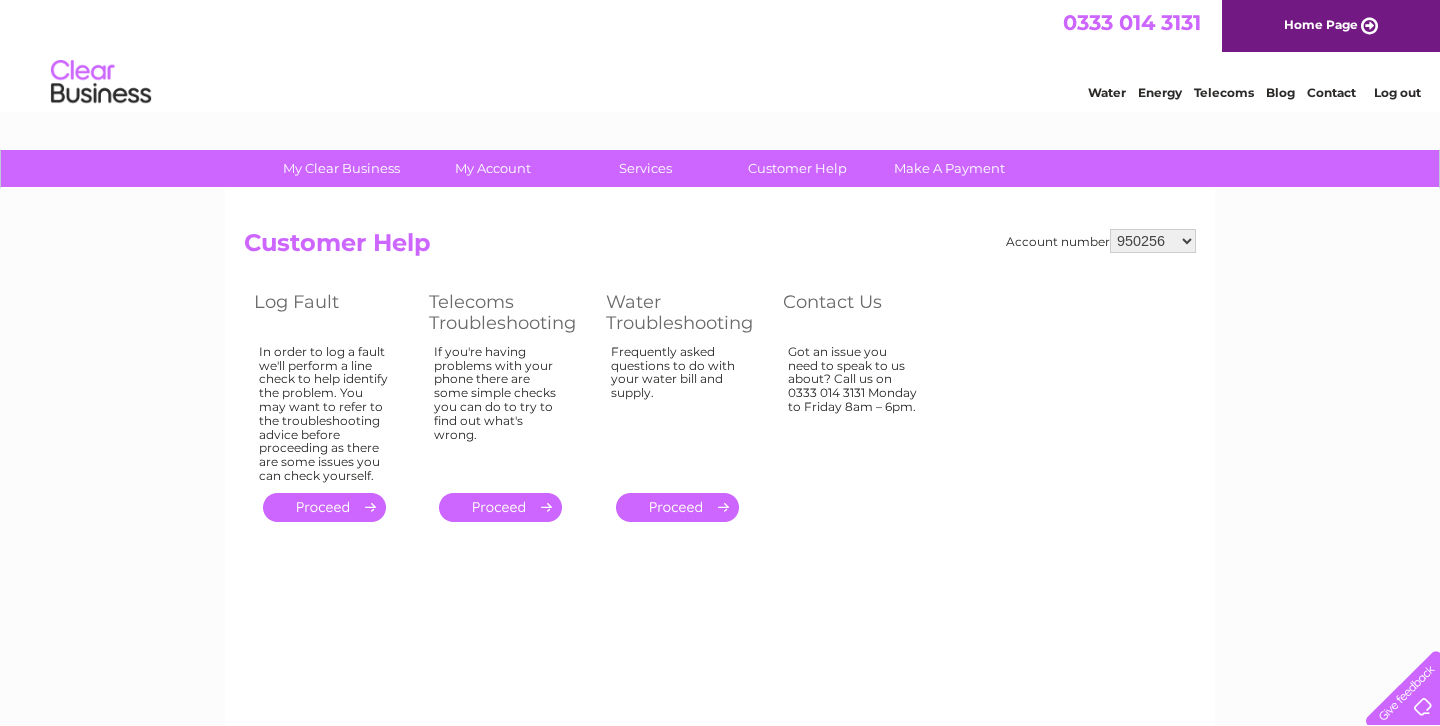 scroll, scrollTop: 0, scrollLeft: 0, axis: both 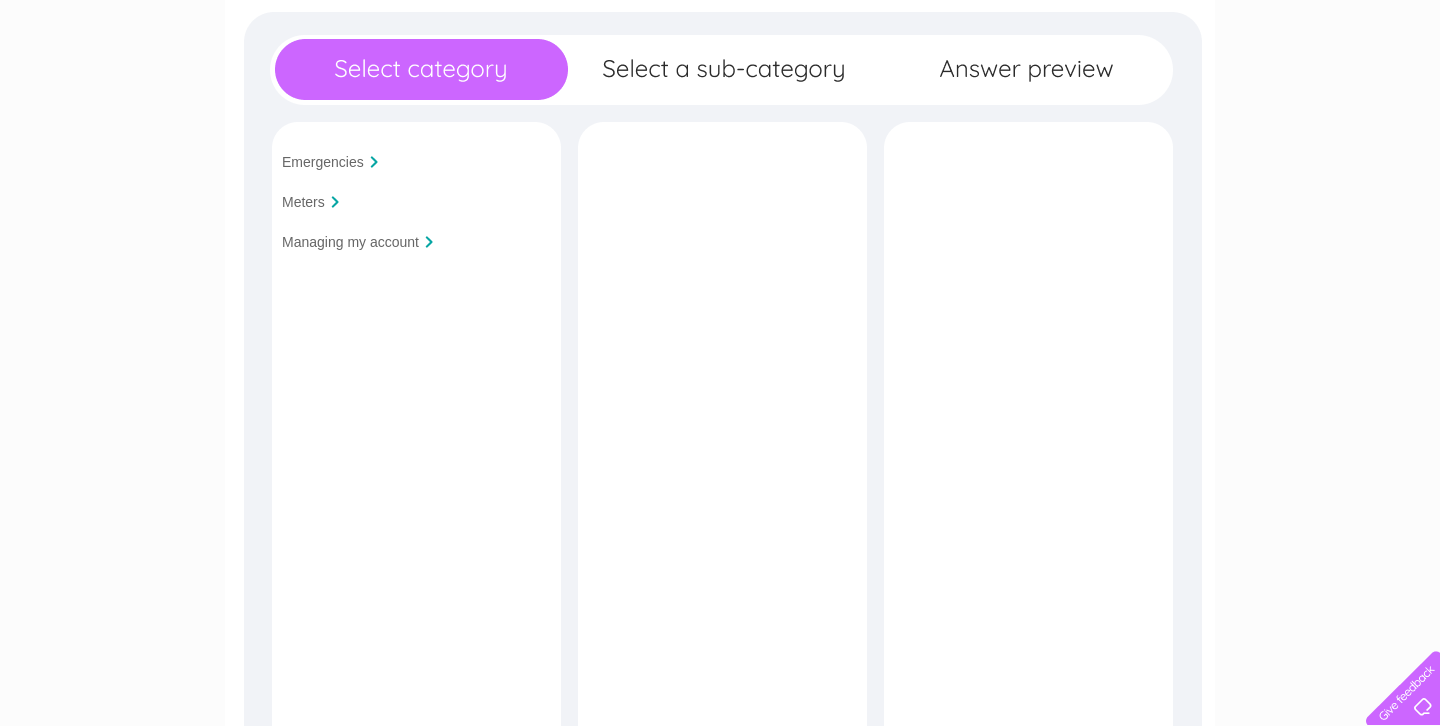 click on "Managing my account" at bounding box center [350, 242] 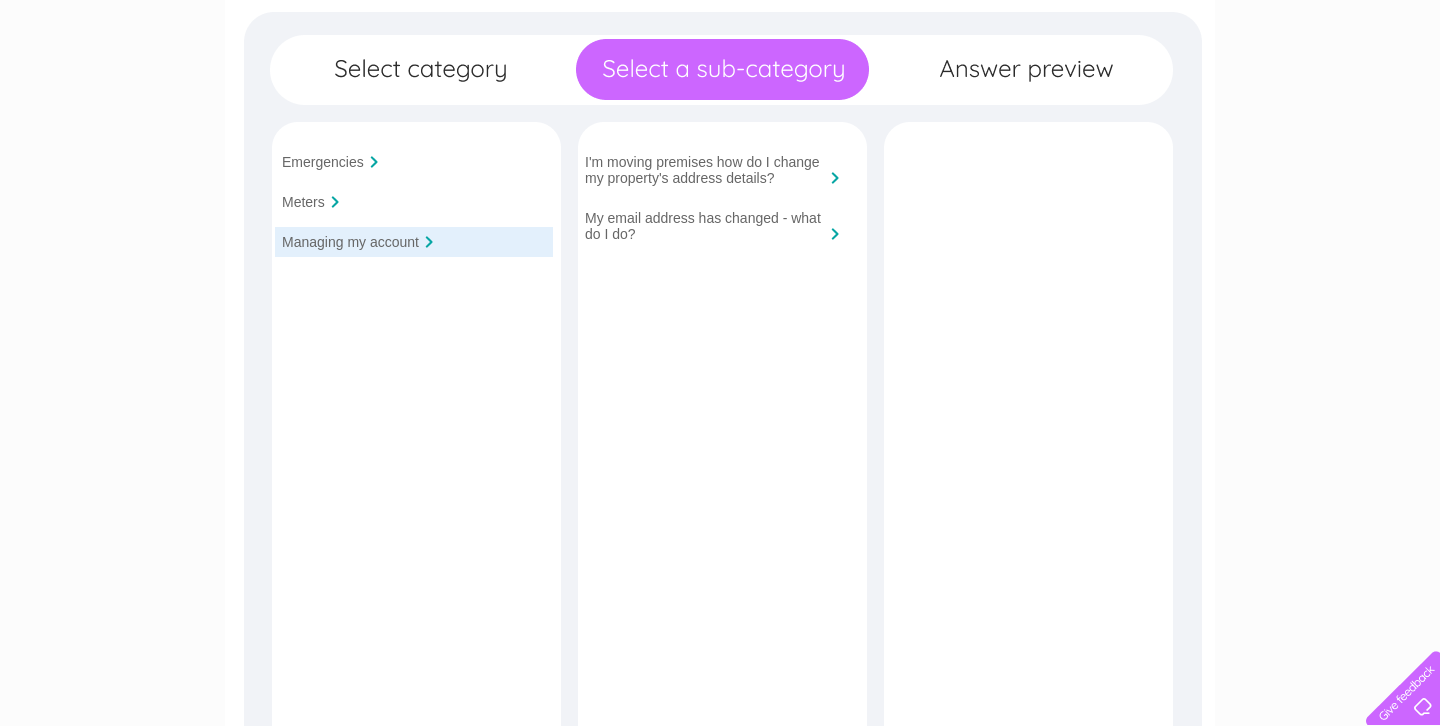 click on "Emergencies
Meters
Managing my account
Is your premises flooded?" at bounding box center [723, 477] 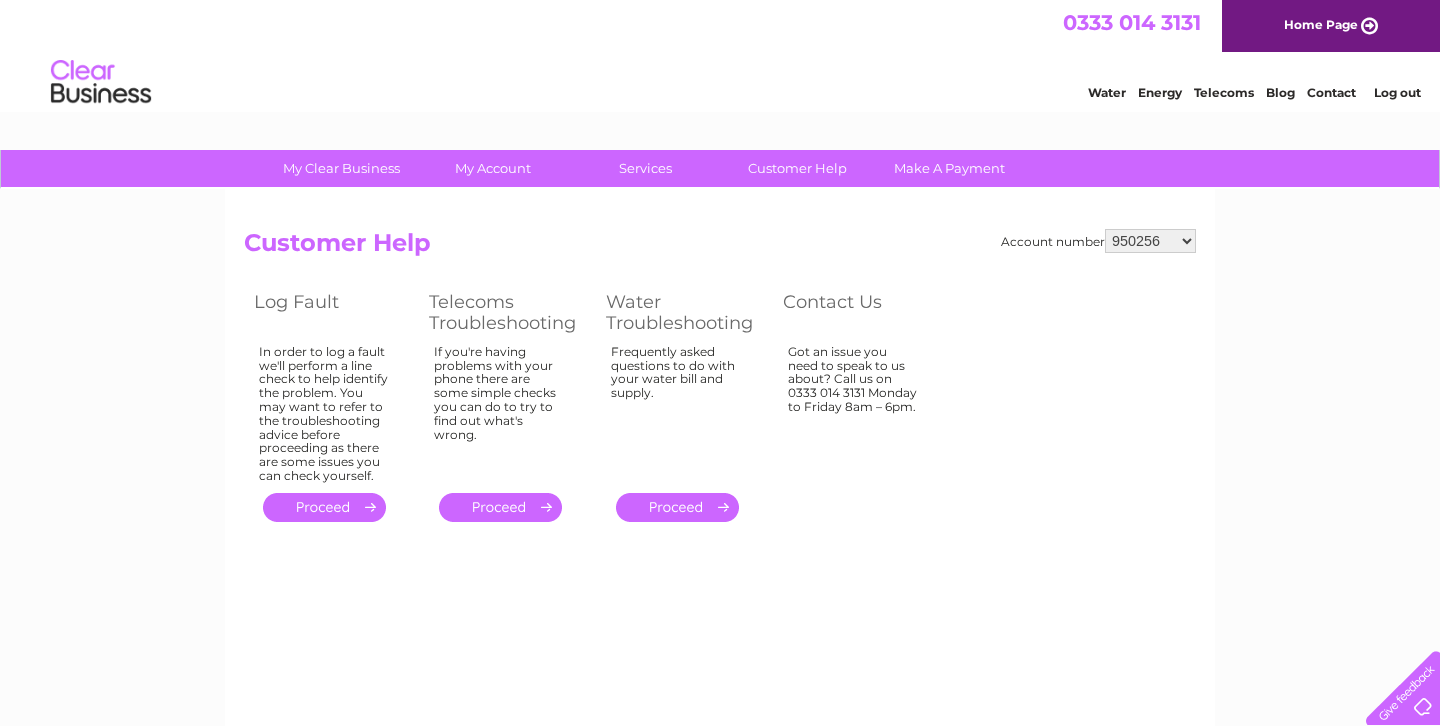 scroll, scrollTop: 0, scrollLeft: 0, axis: both 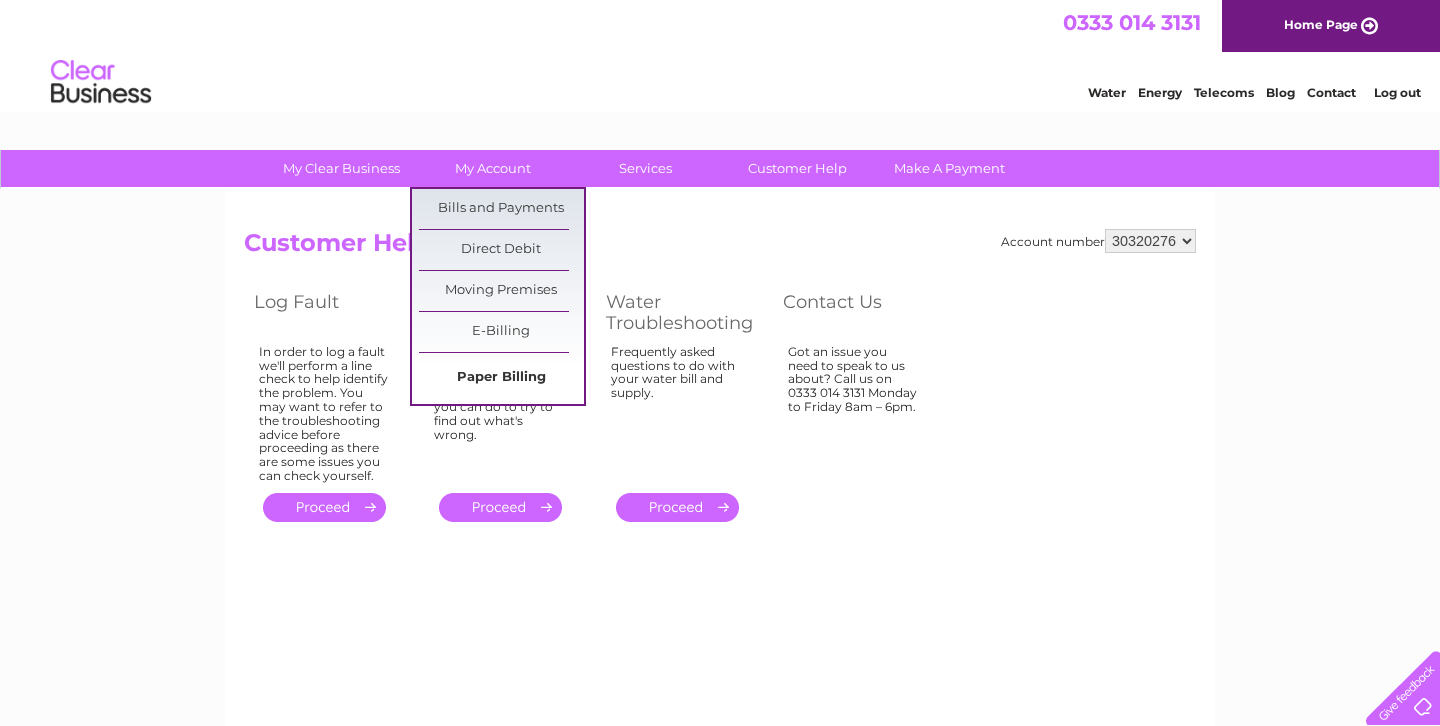click on "Paper Billing" at bounding box center (501, 378) 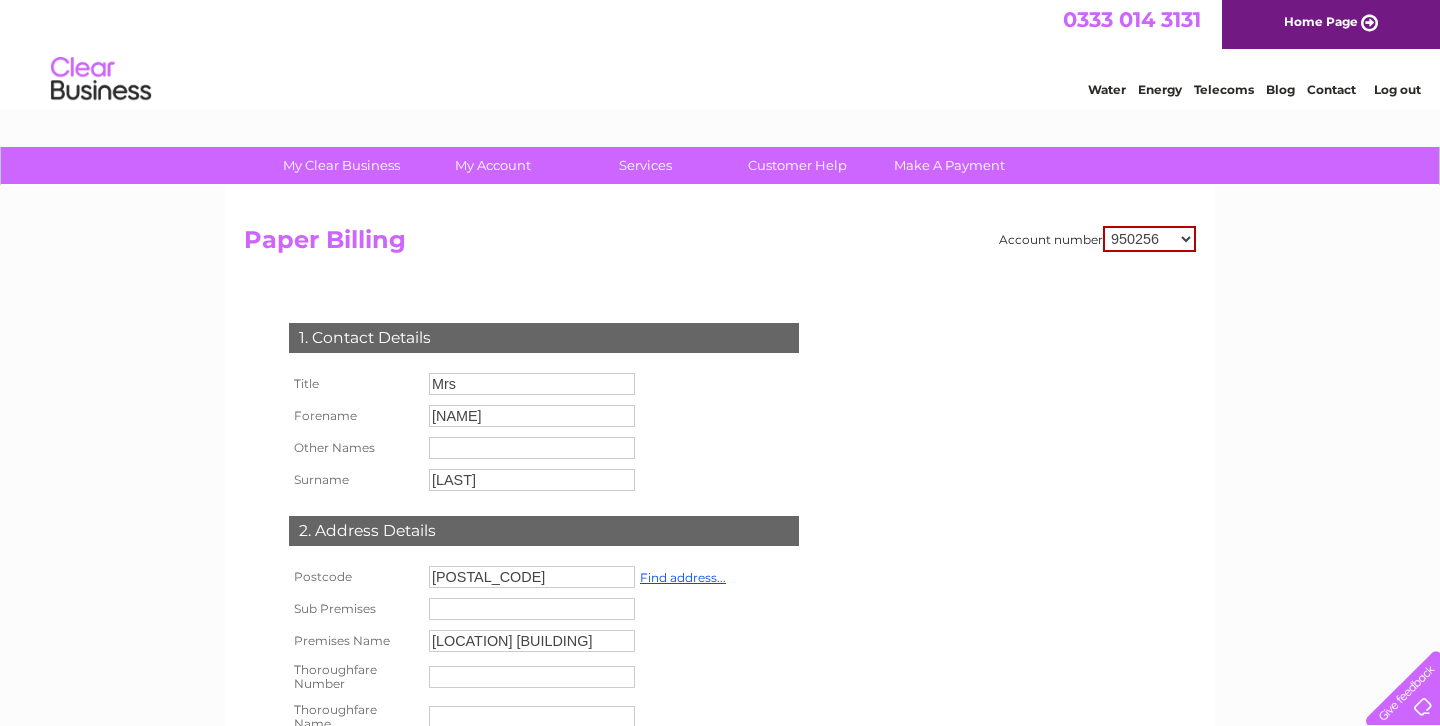 scroll, scrollTop: 0, scrollLeft: 0, axis: both 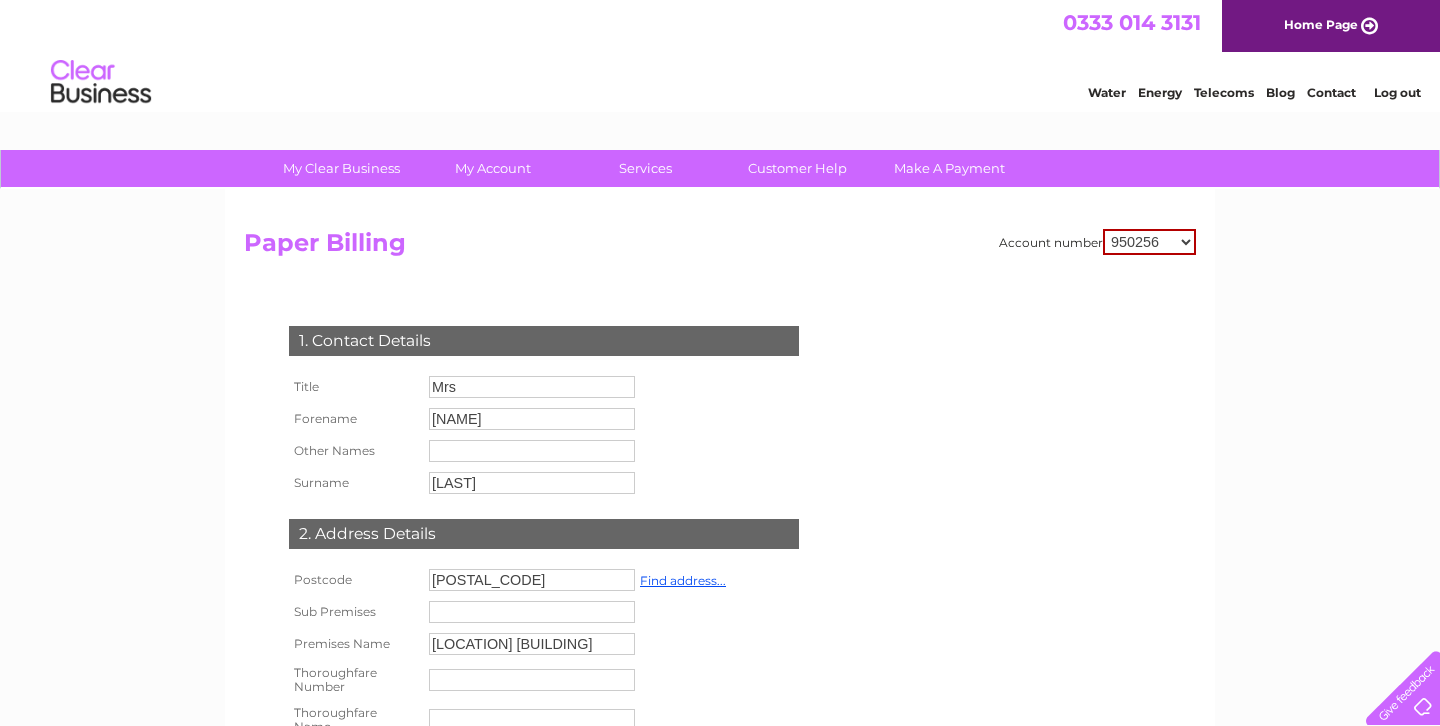 click on "950256
1075050
30320276" at bounding box center (1149, 242) 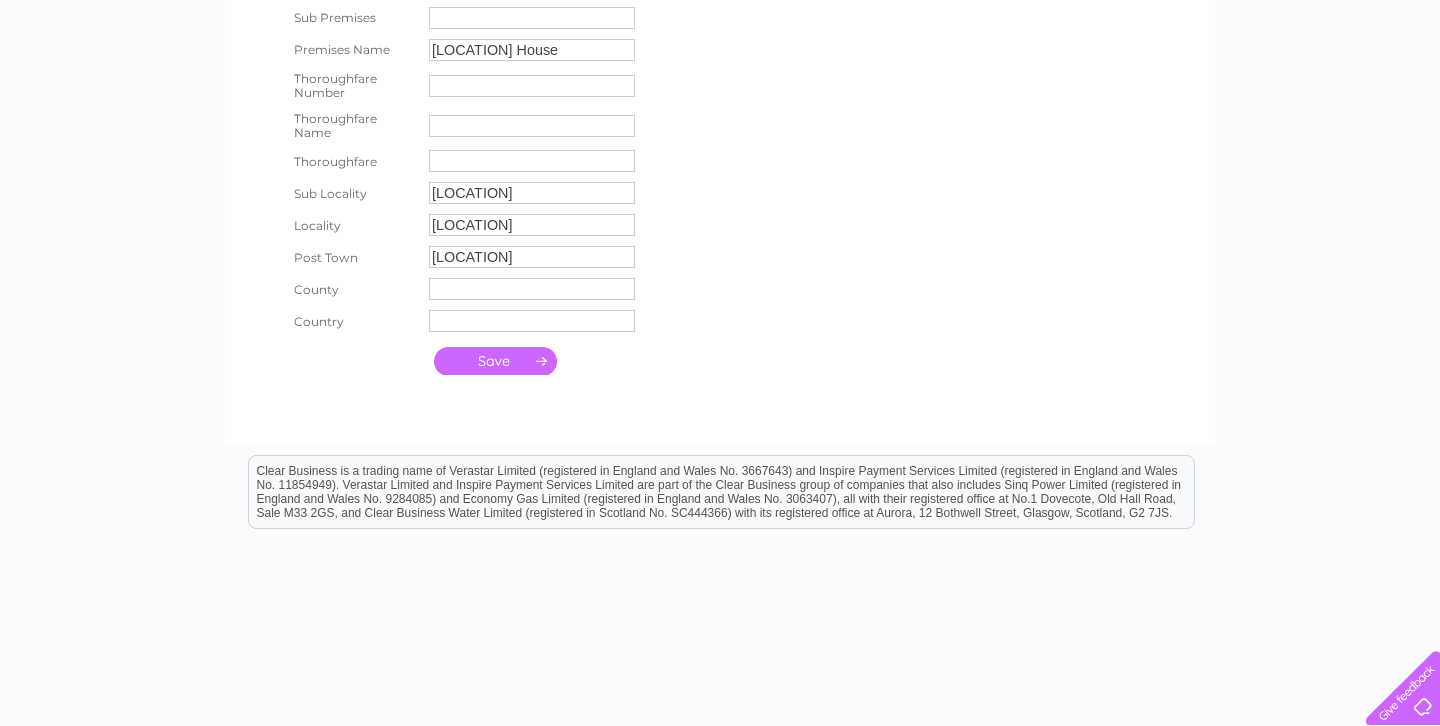 scroll, scrollTop: 0, scrollLeft: 0, axis: both 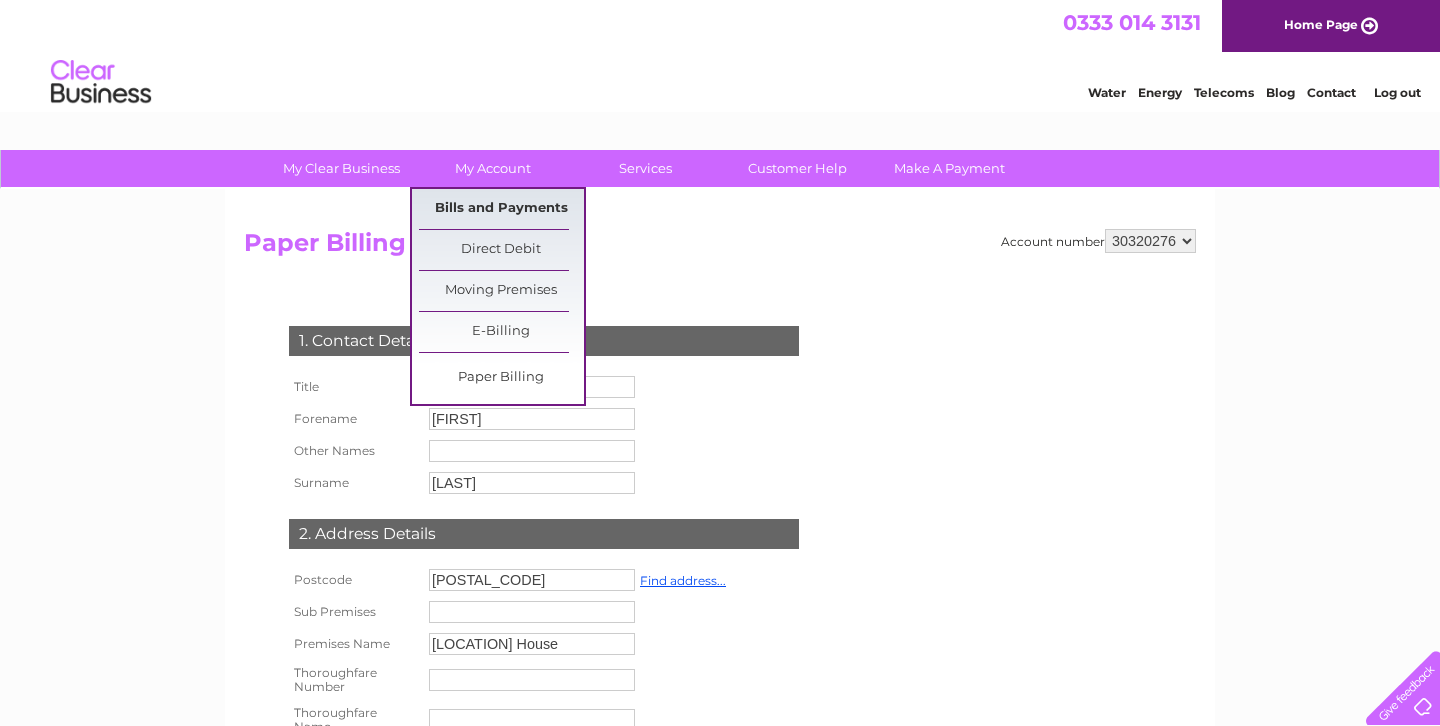 click on "Bills and Payments" at bounding box center [501, 209] 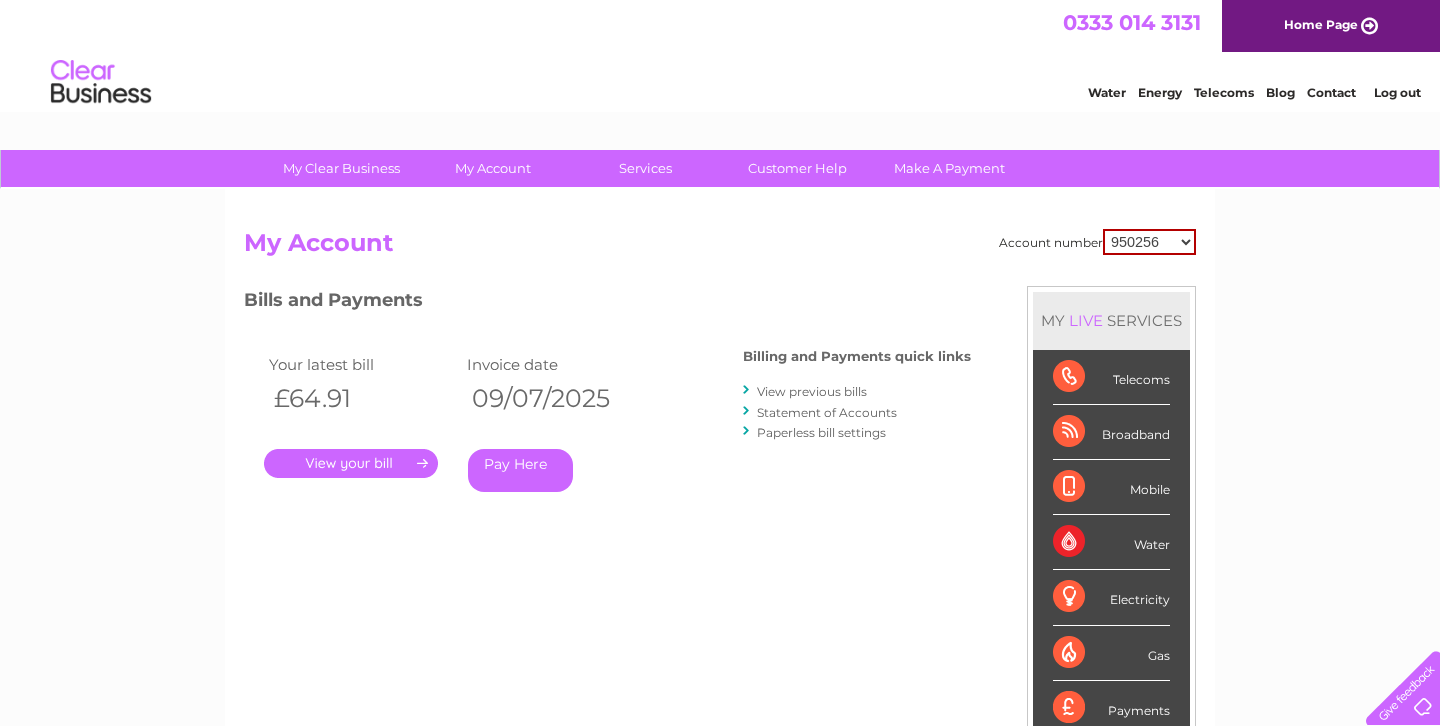 scroll, scrollTop: 0, scrollLeft: 0, axis: both 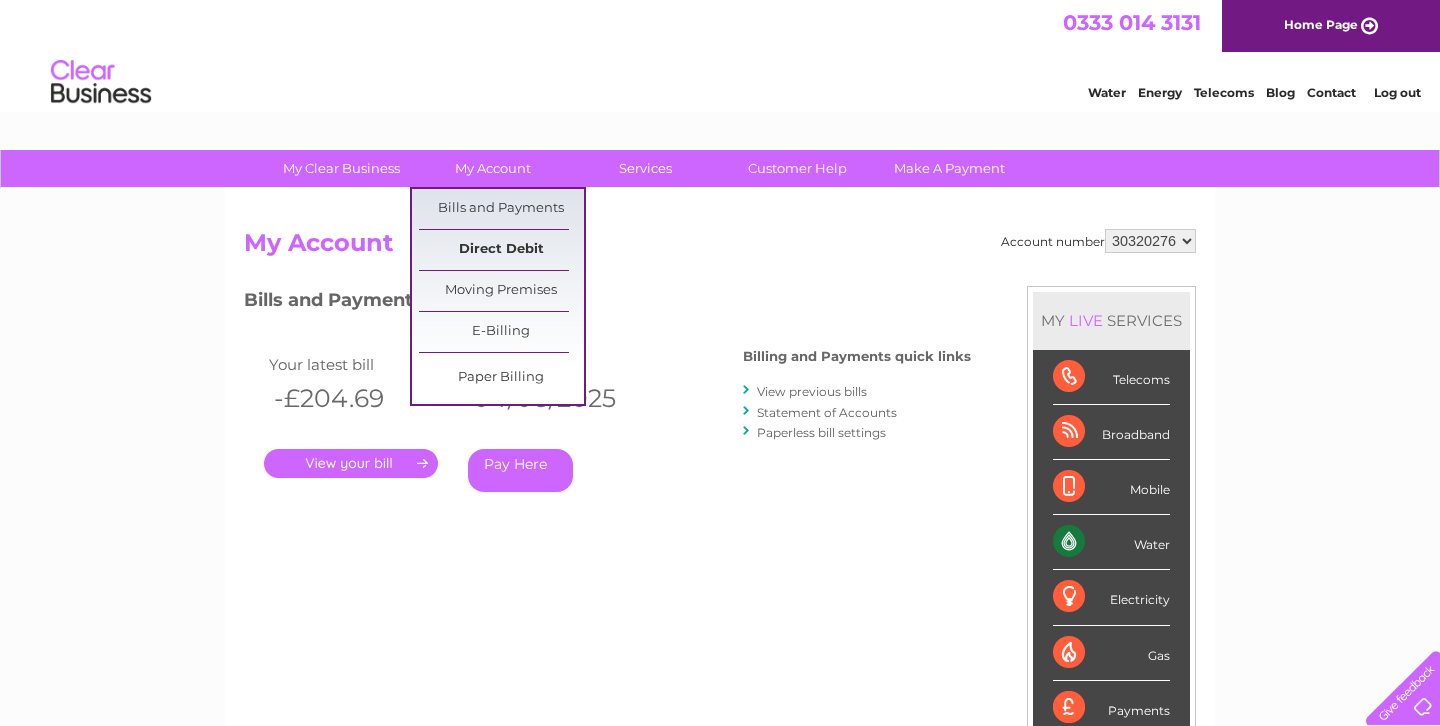 click on "Direct Debit" at bounding box center [501, 250] 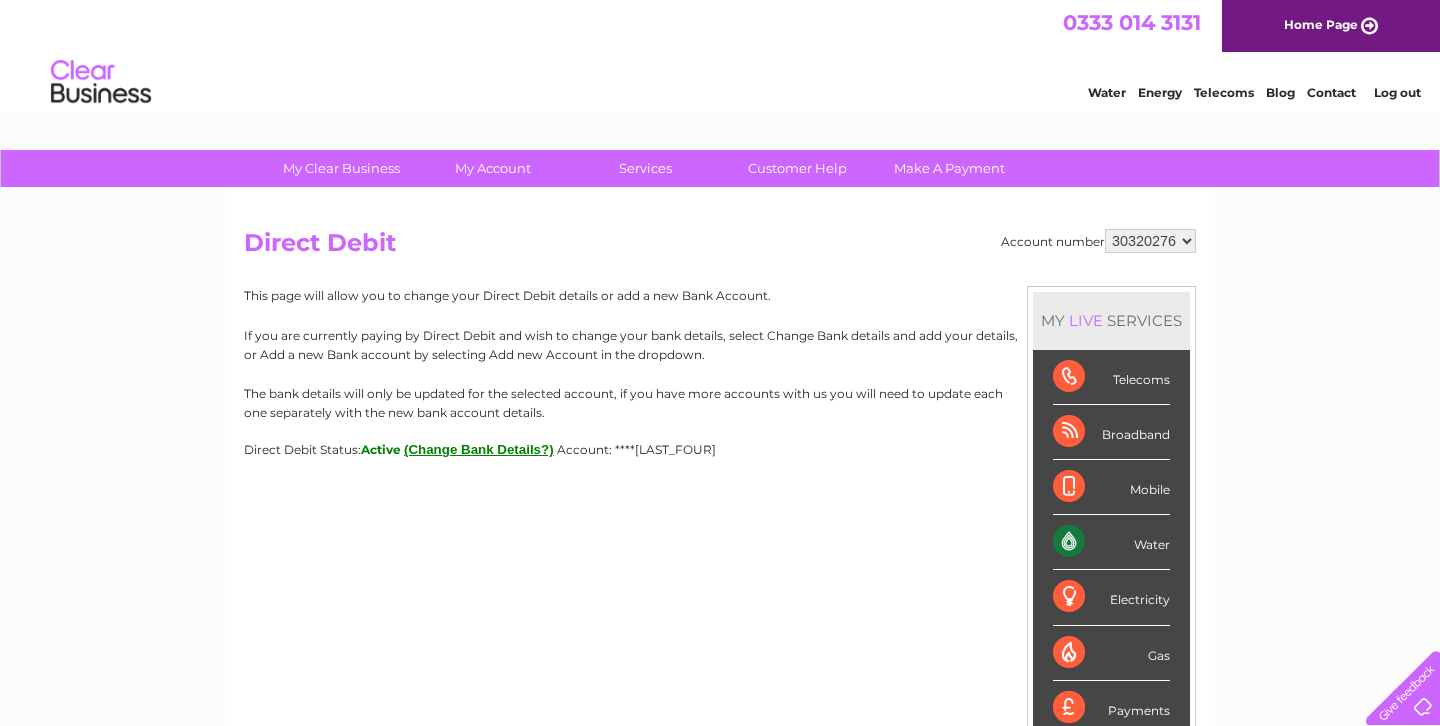scroll, scrollTop: 0, scrollLeft: 0, axis: both 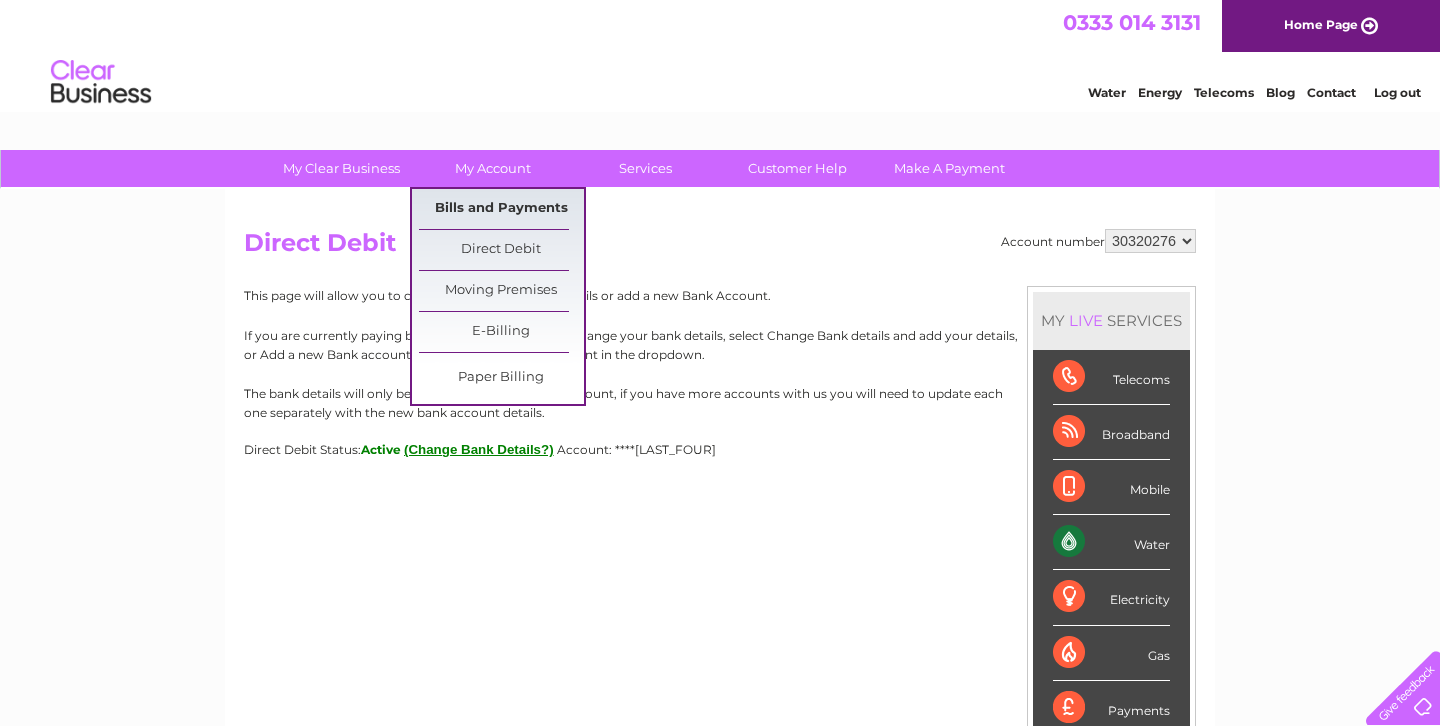 click on "Bills and Payments" at bounding box center (501, 209) 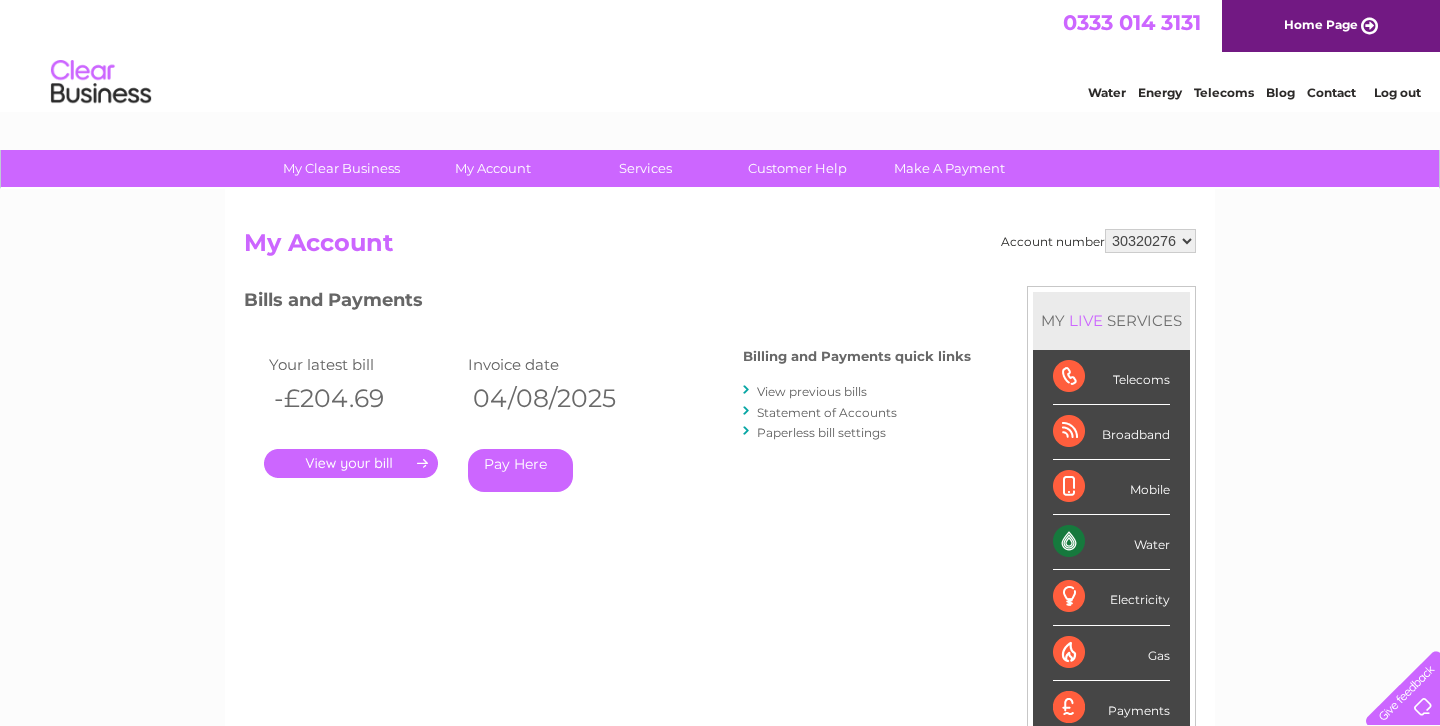 scroll, scrollTop: 0, scrollLeft: 0, axis: both 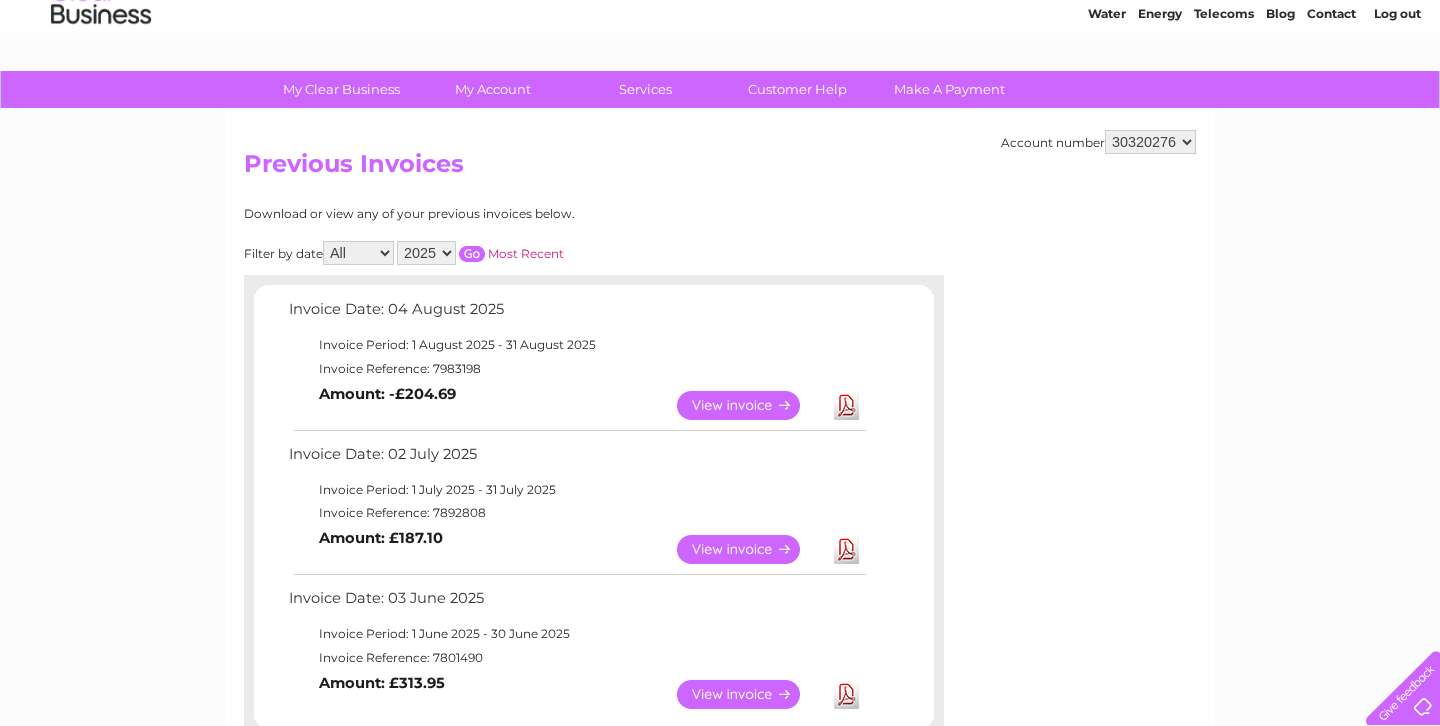 click on "950256
1075050
30320276" at bounding box center (1150, 142) 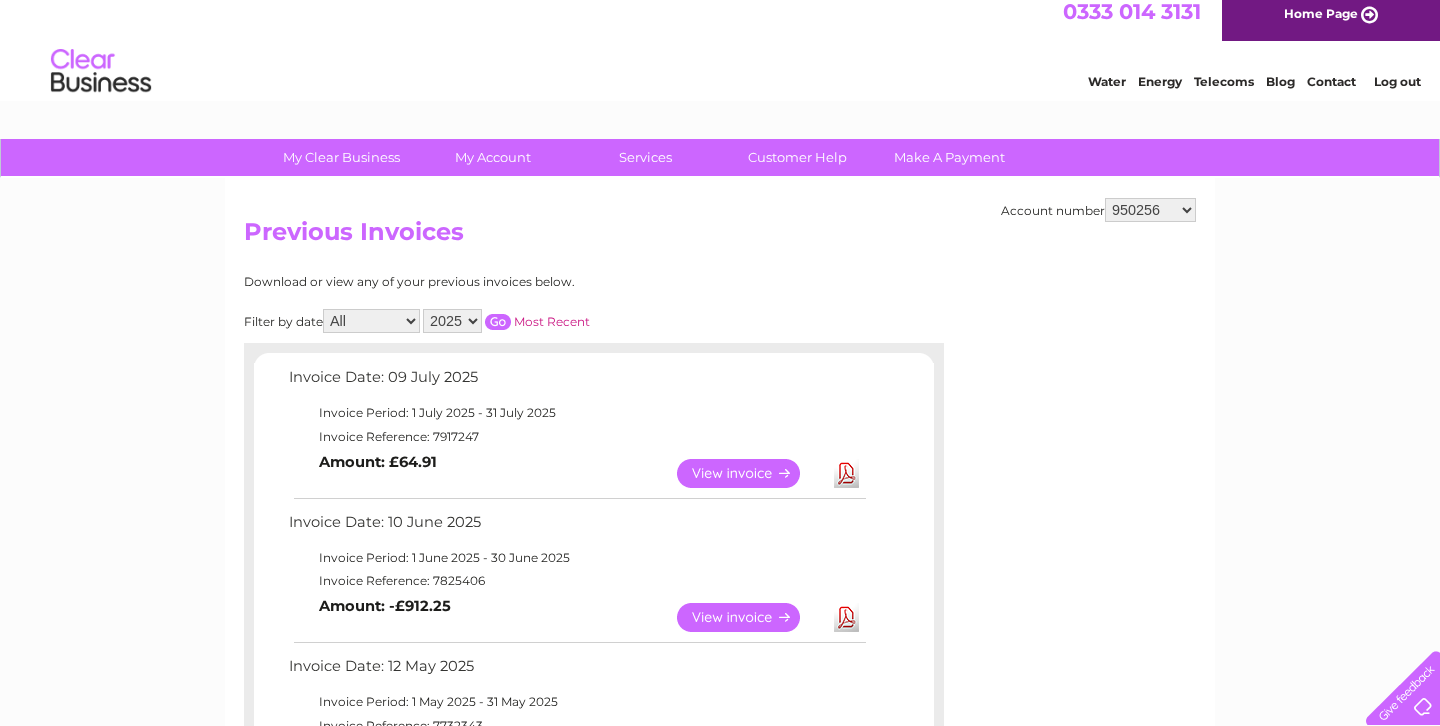 scroll, scrollTop: 0, scrollLeft: 0, axis: both 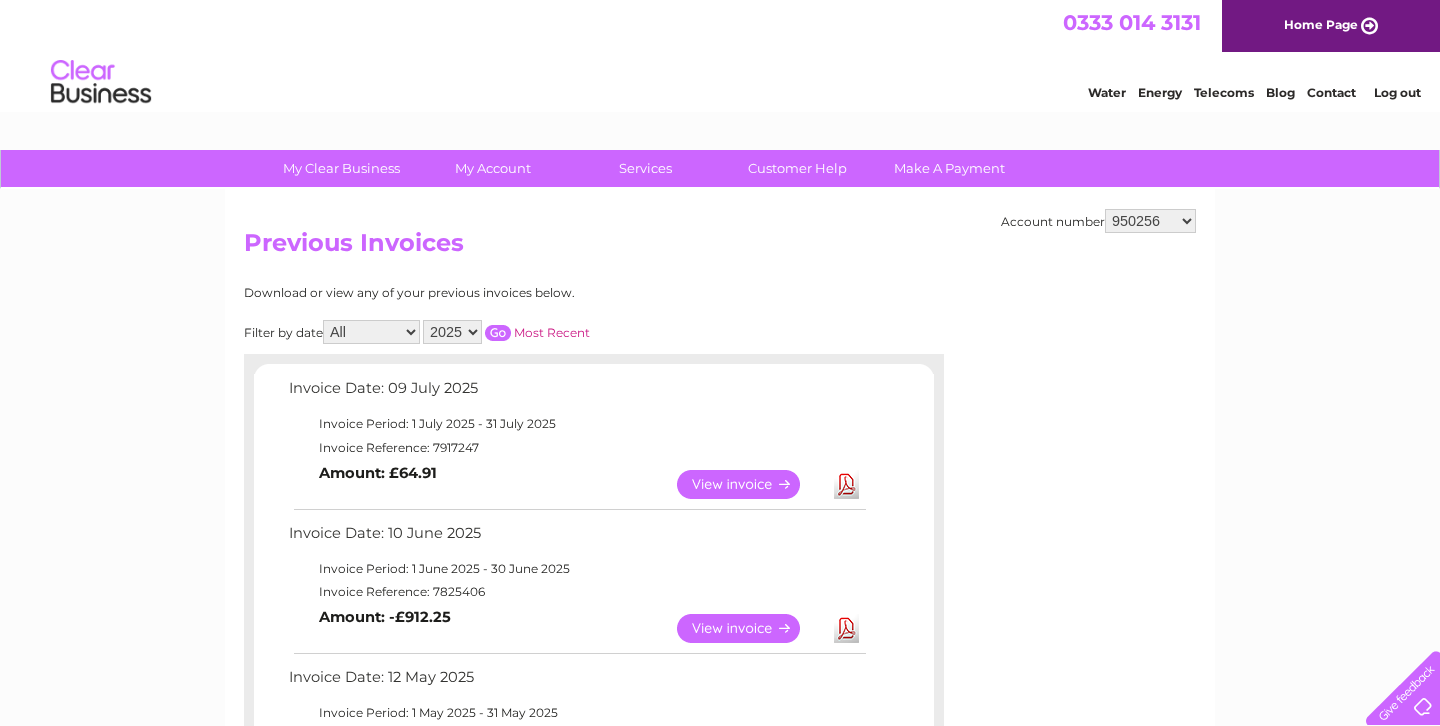 click on "Log out" at bounding box center [1397, 92] 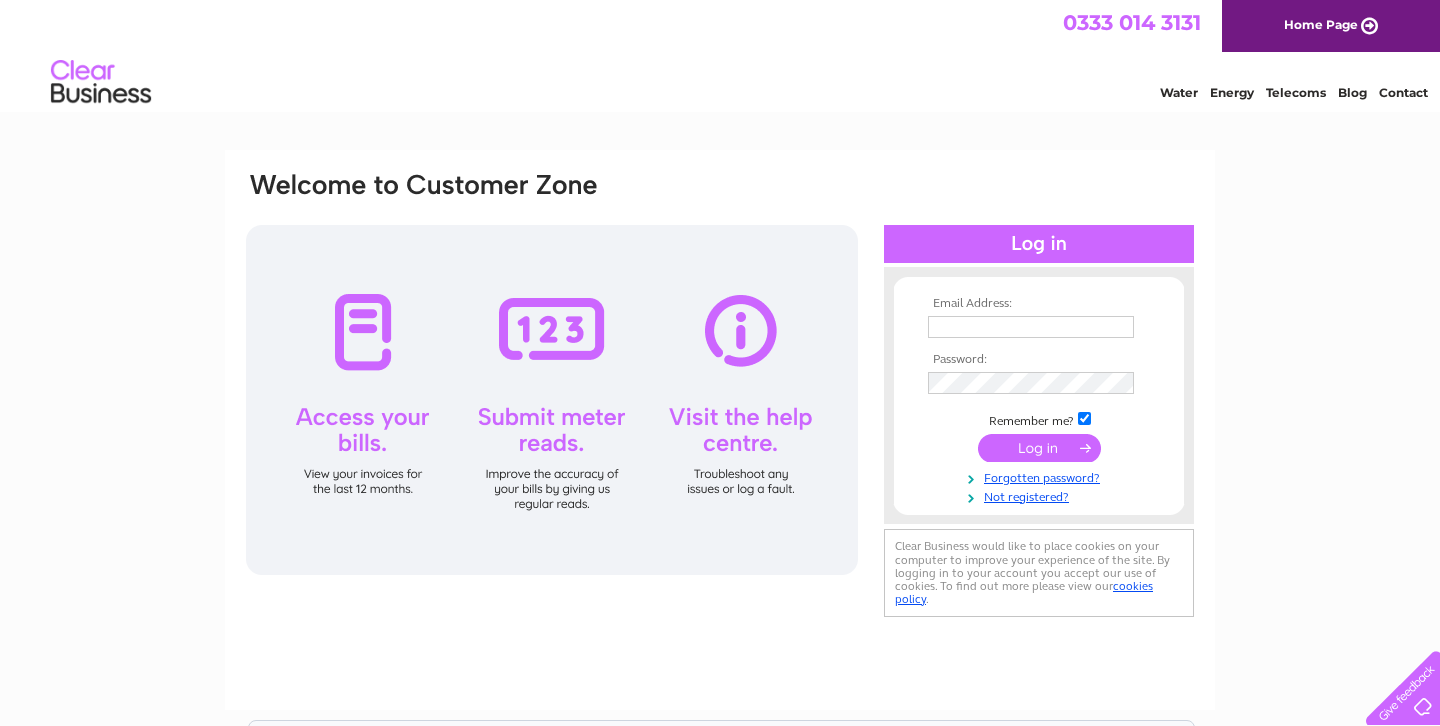 scroll, scrollTop: 0, scrollLeft: 0, axis: both 